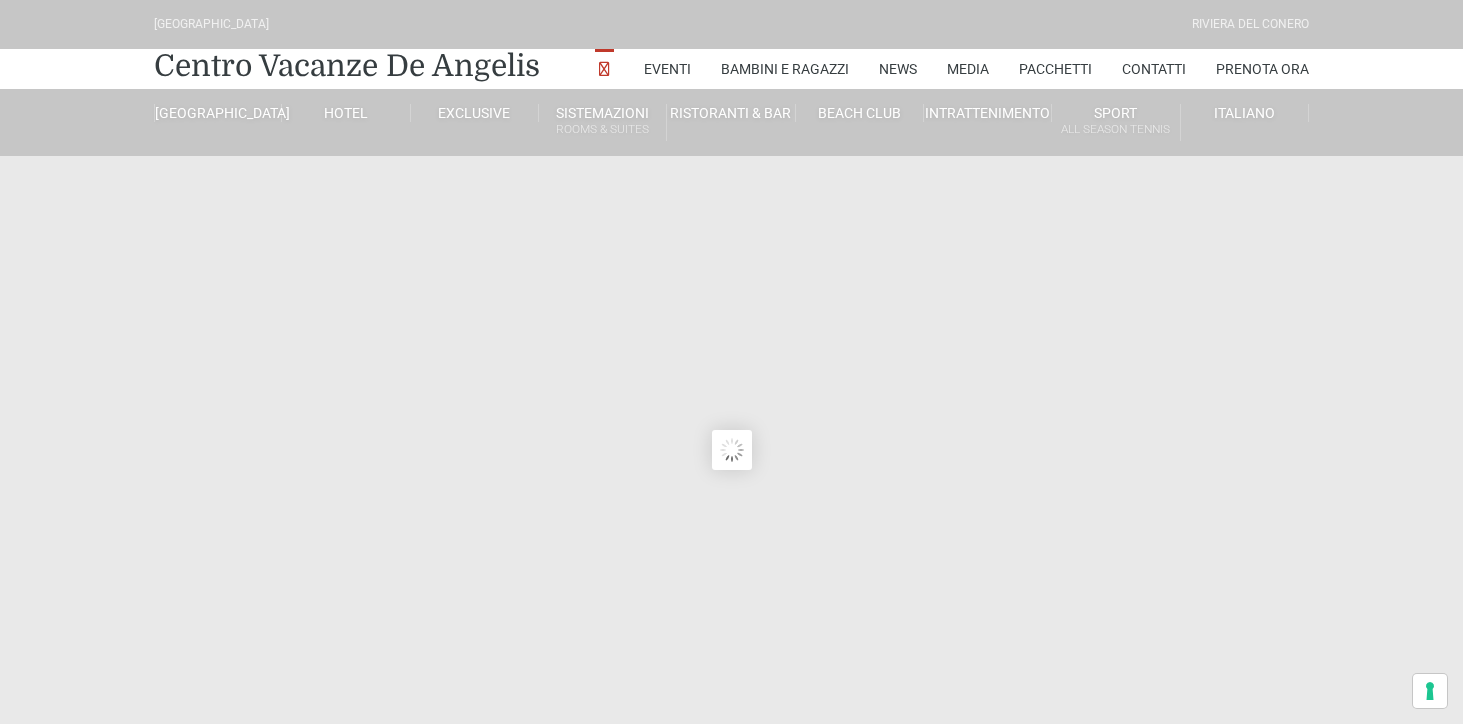 scroll, scrollTop: 0, scrollLeft: 0, axis: both 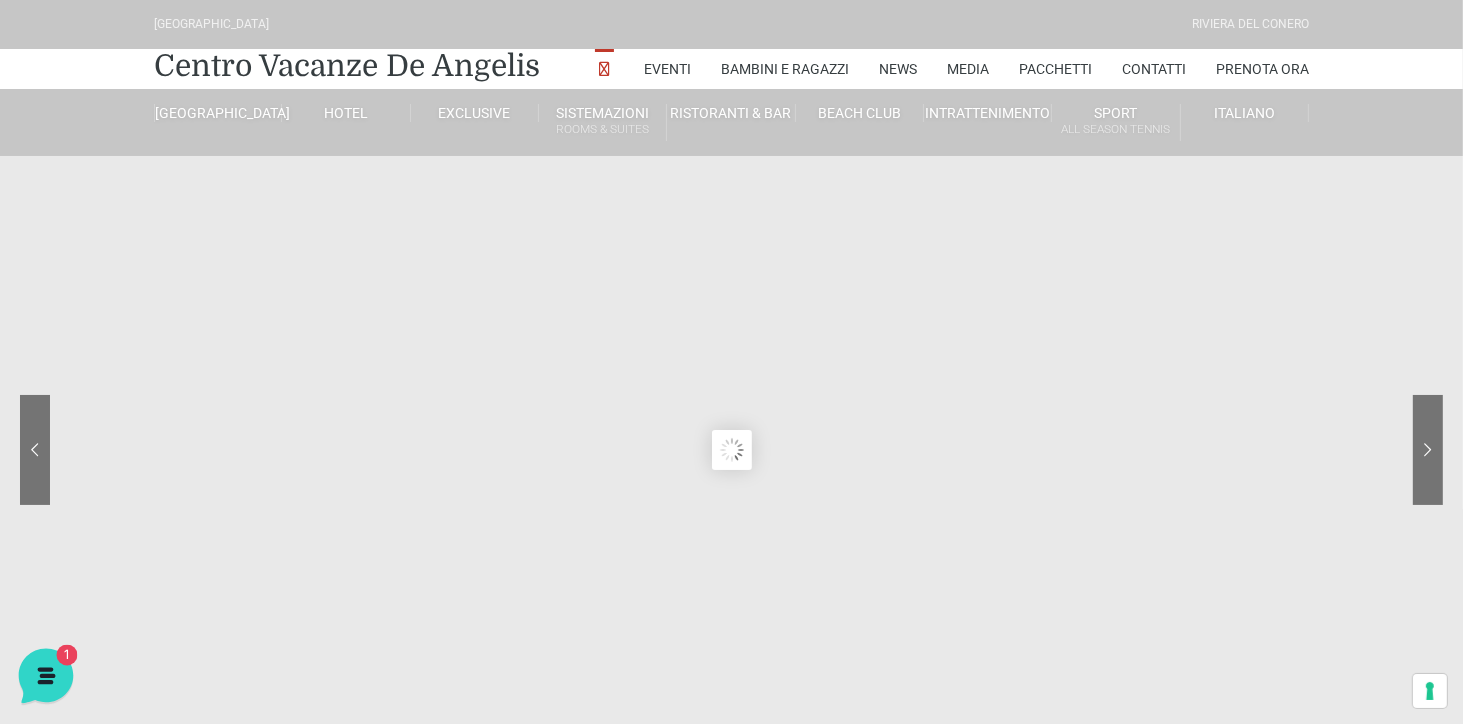 drag, startPoint x: 55, startPoint y: 1355, endPoint x: 58, endPoint y: 666, distance: 689.00653 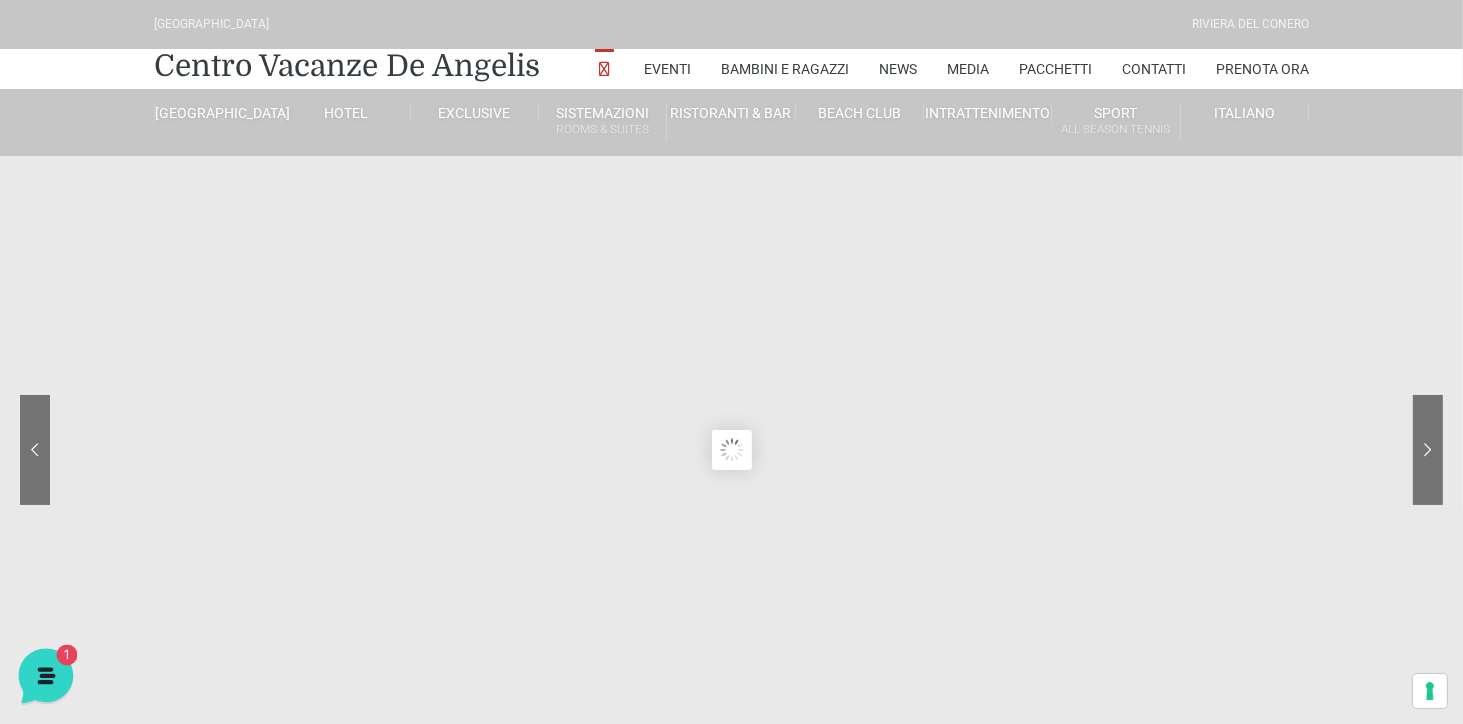 click 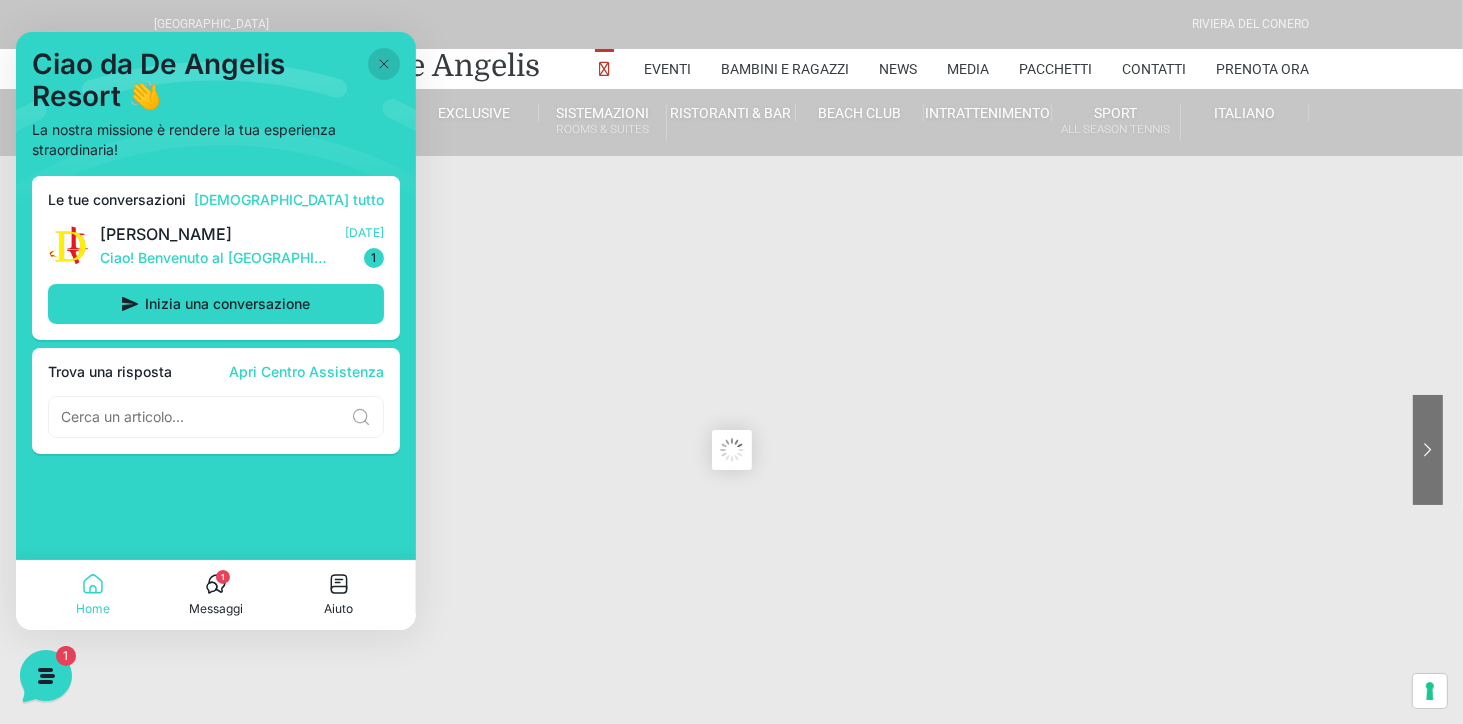 click 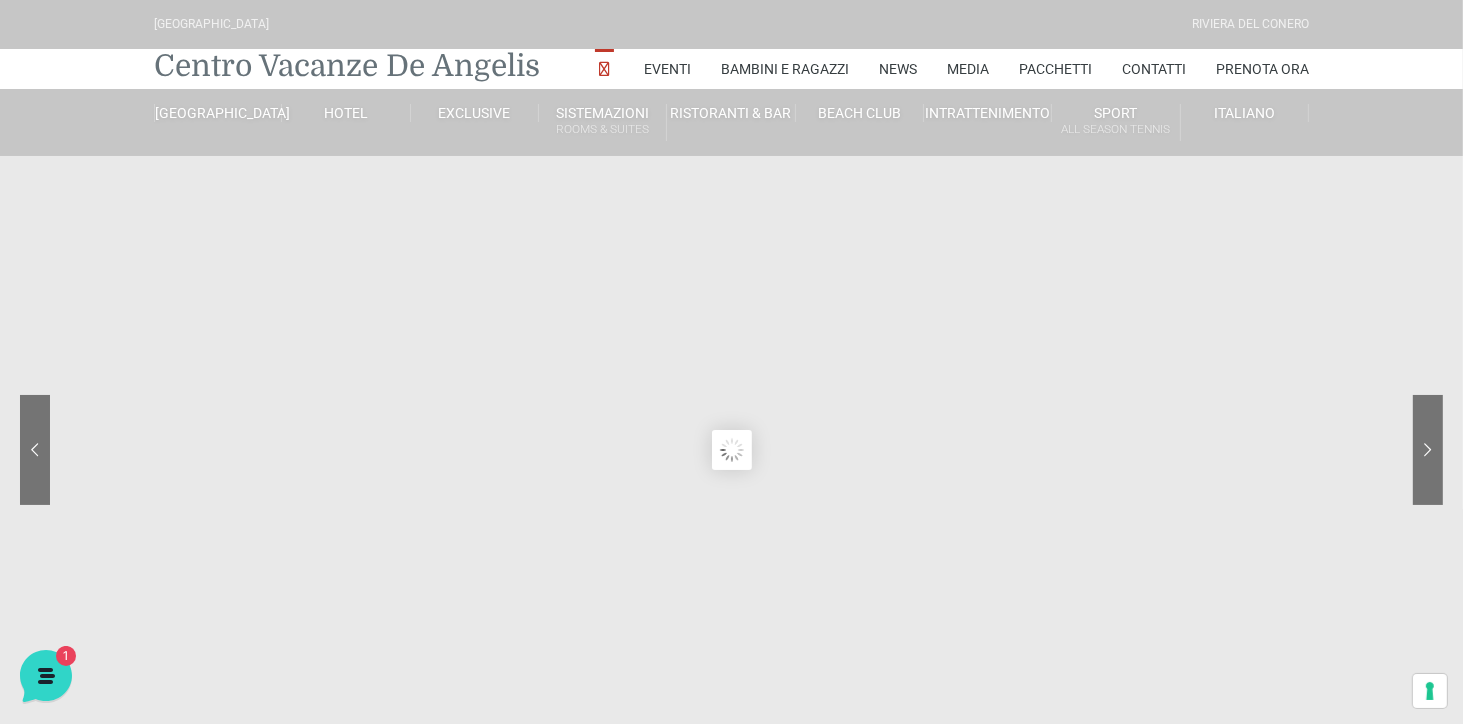 click on "Centro Vacanze De Angelis" at bounding box center [347, 66] 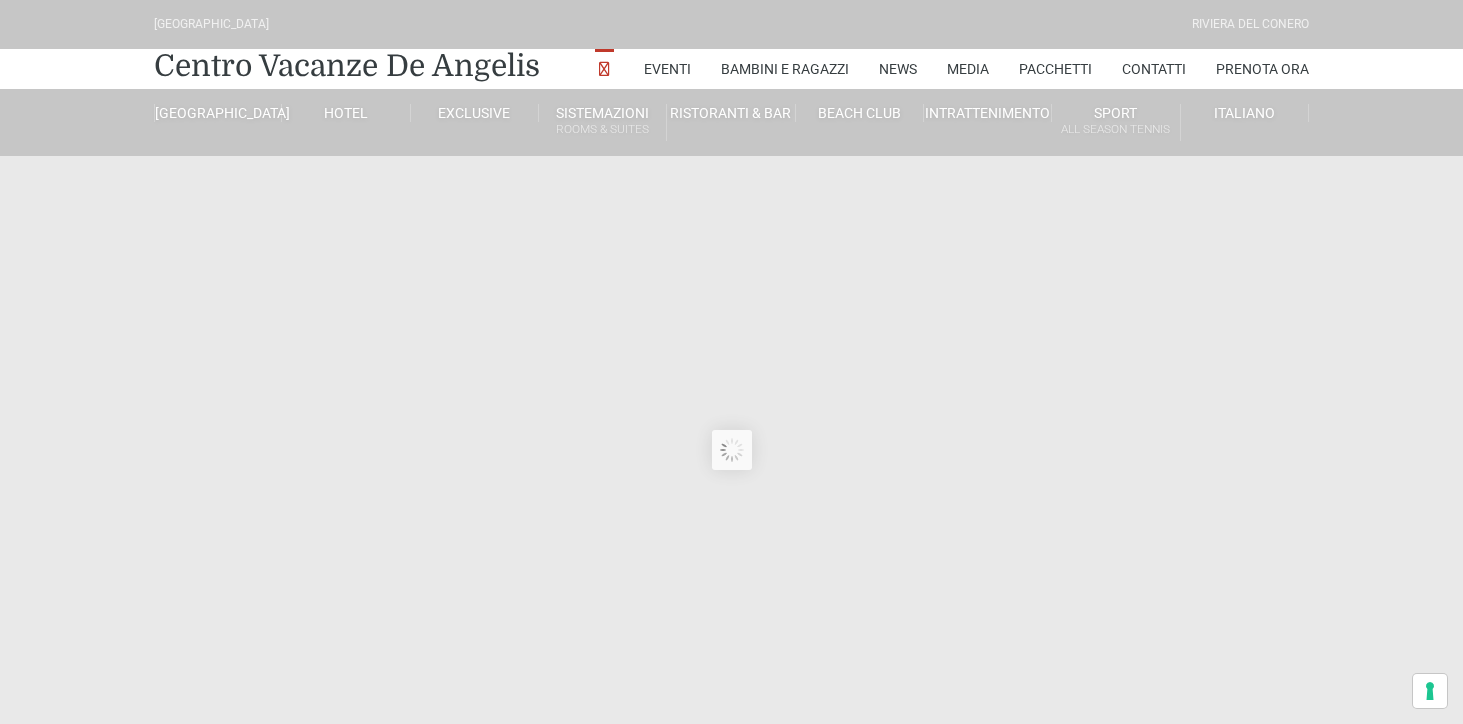 scroll, scrollTop: 0, scrollLeft: 0, axis: both 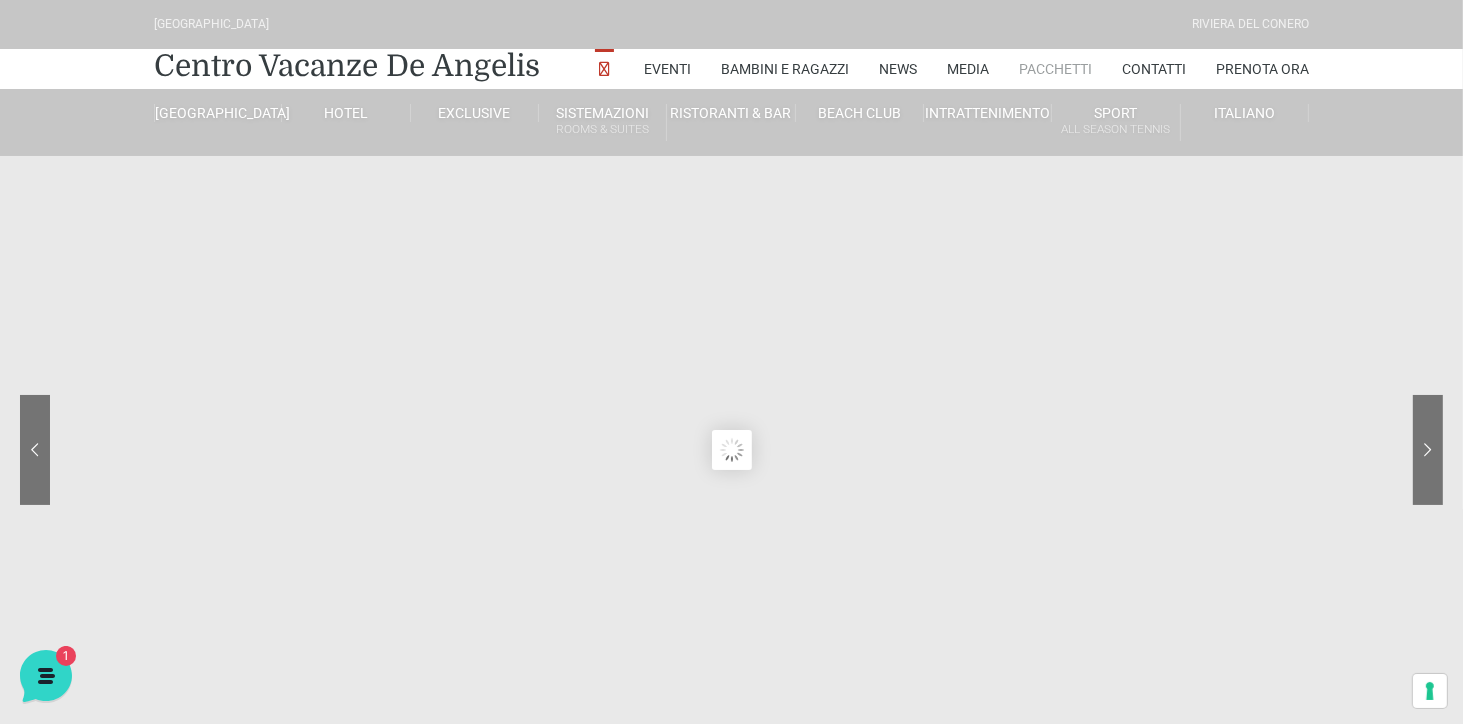 click on "Pacchetti" at bounding box center (1055, 69) 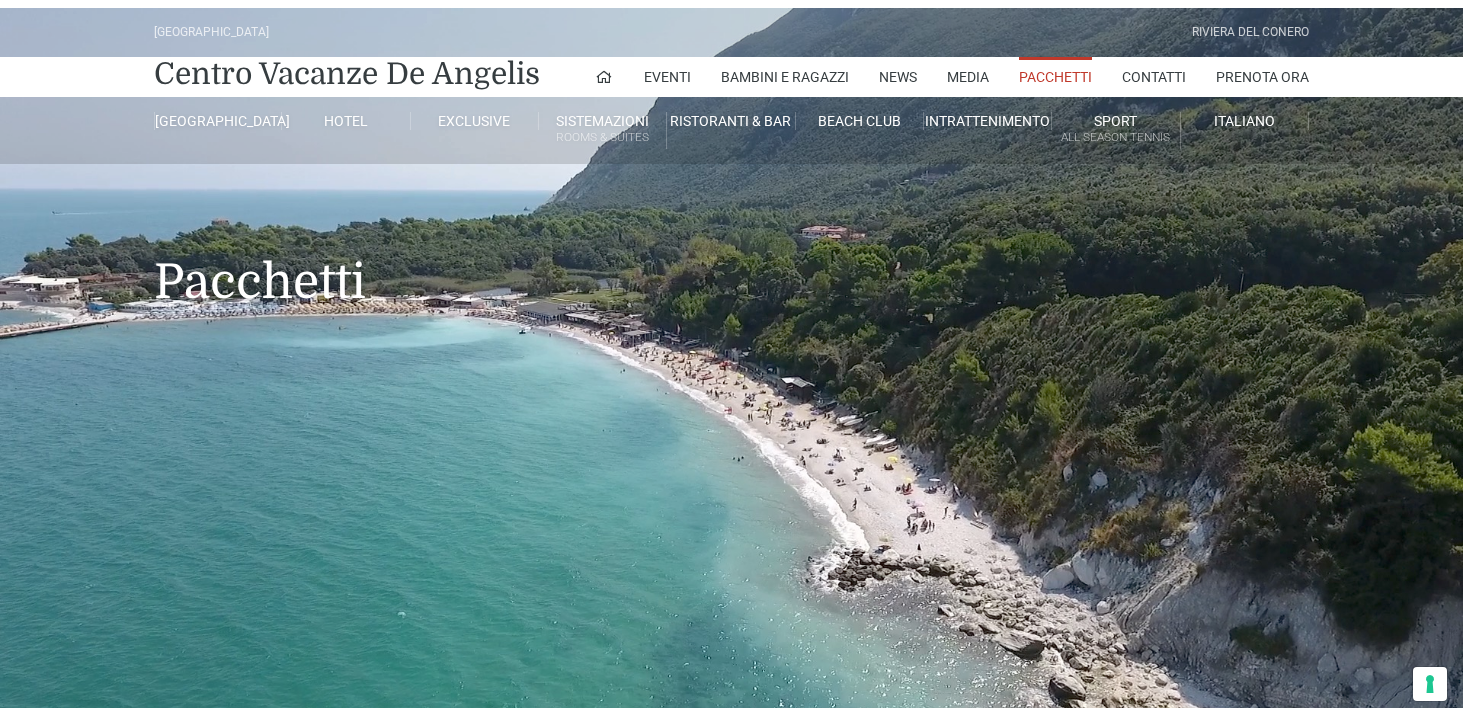scroll, scrollTop: 0, scrollLeft: 0, axis: both 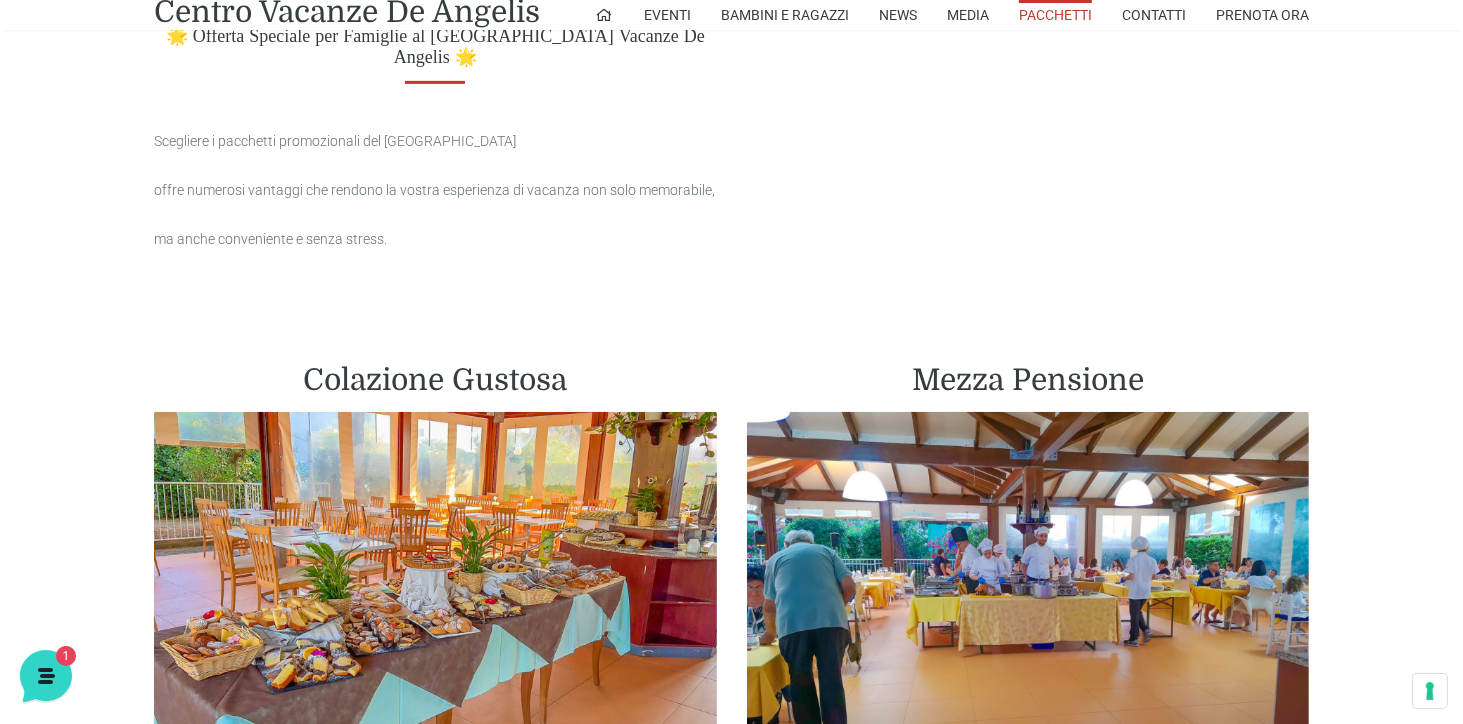 click at bounding box center [1028, 588] 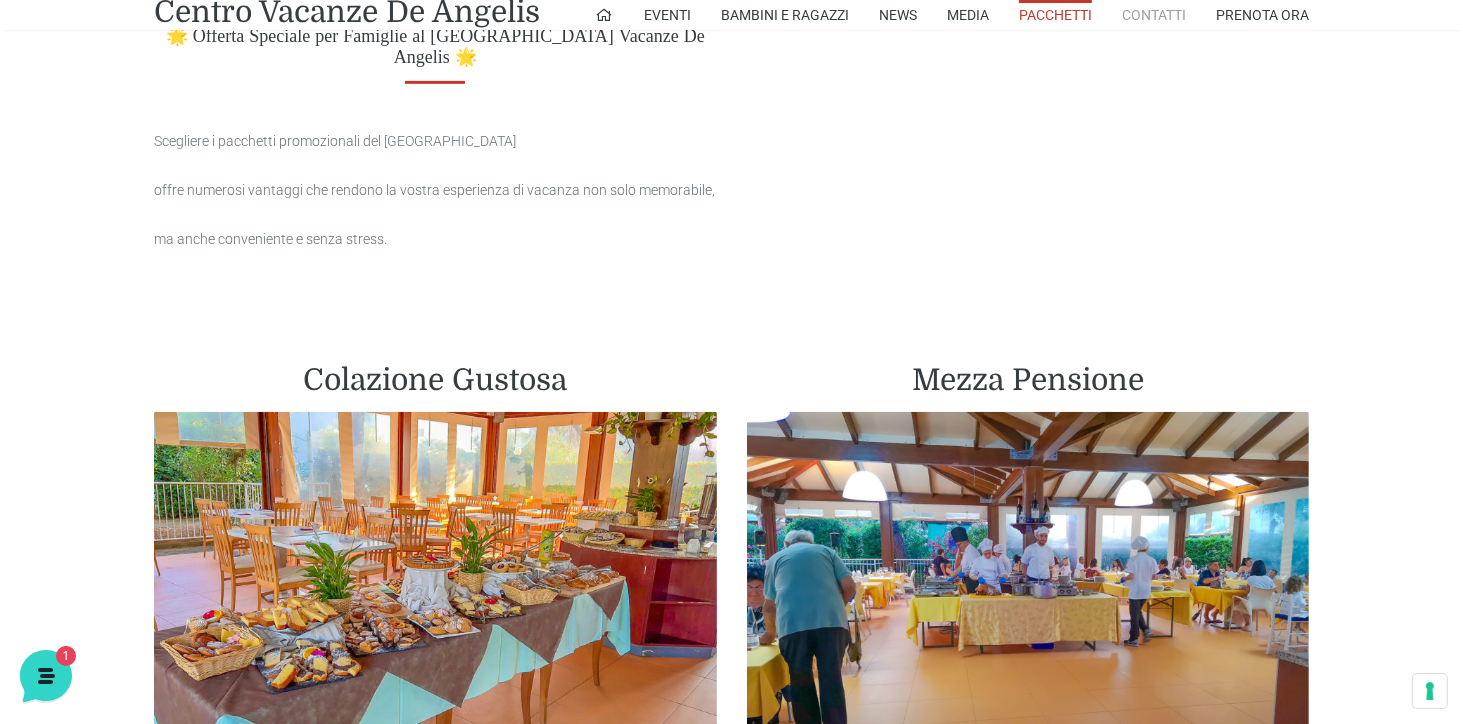 click on "Contatti" at bounding box center (1154, 15) 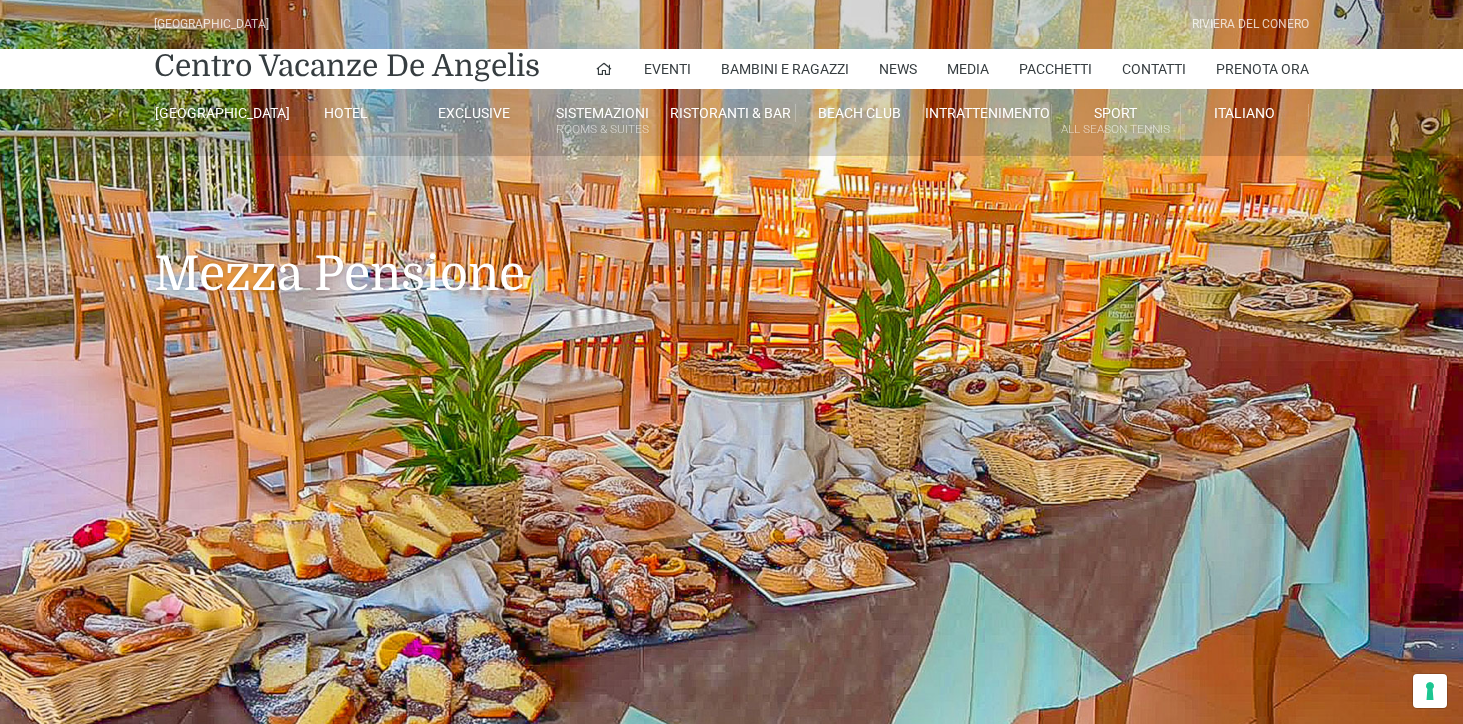 scroll, scrollTop: 0, scrollLeft: 0, axis: both 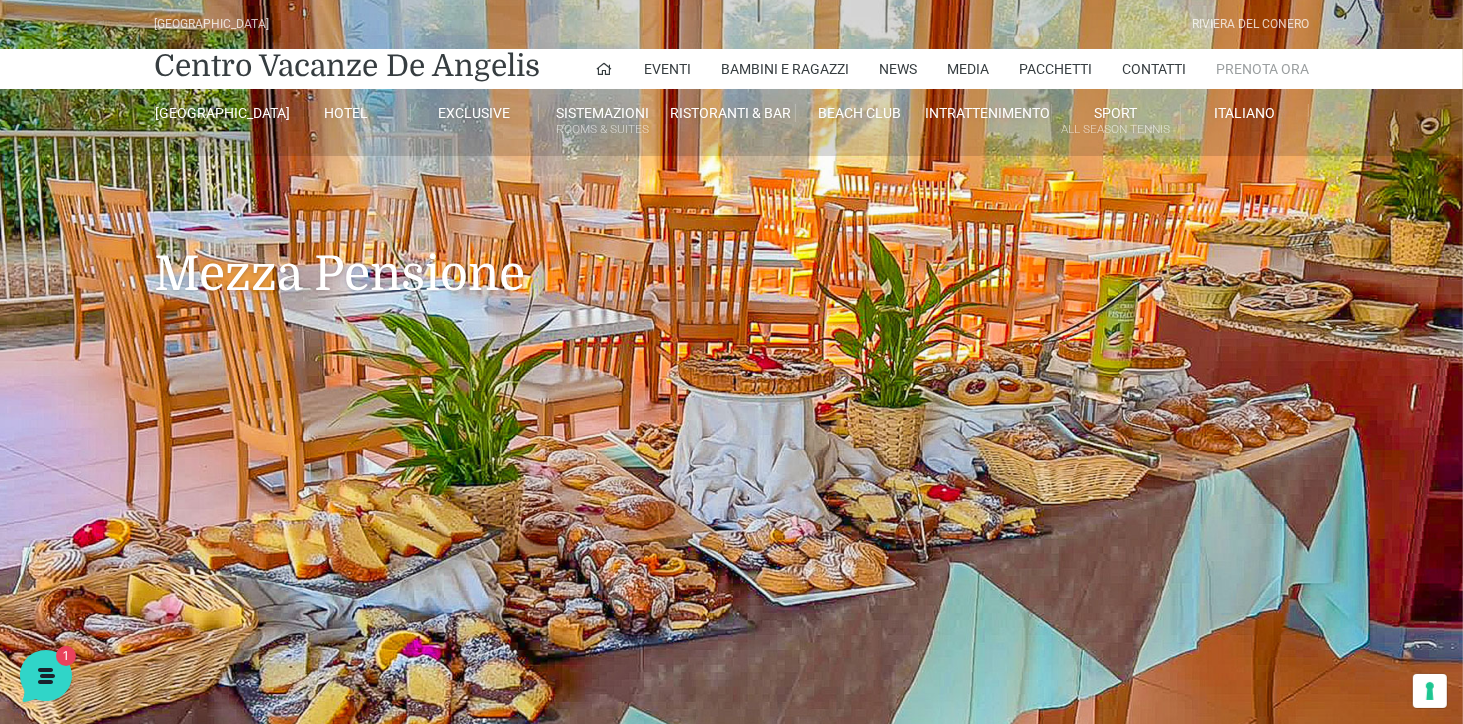 click on "Prenota Ora" at bounding box center [1262, 69] 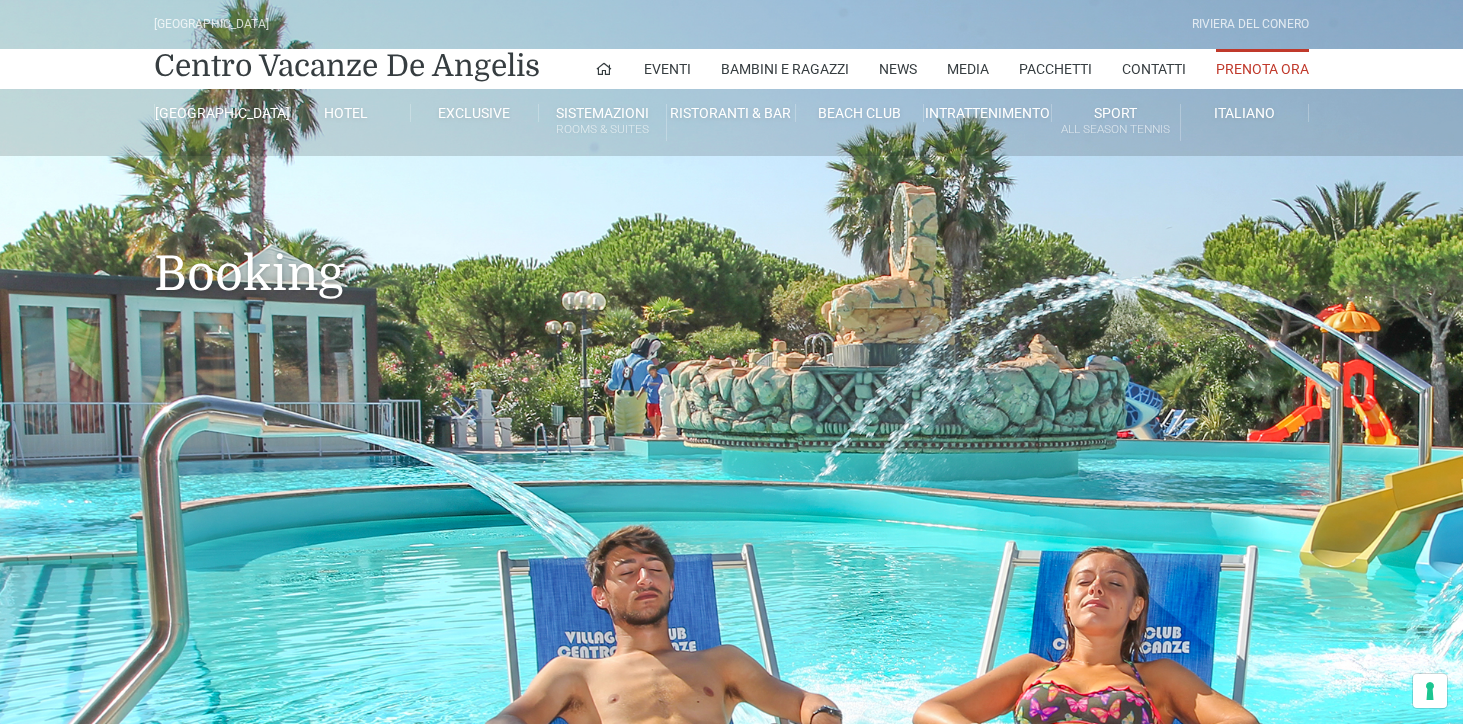 scroll, scrollTop: 0, scrollLeft: 0, axis: both 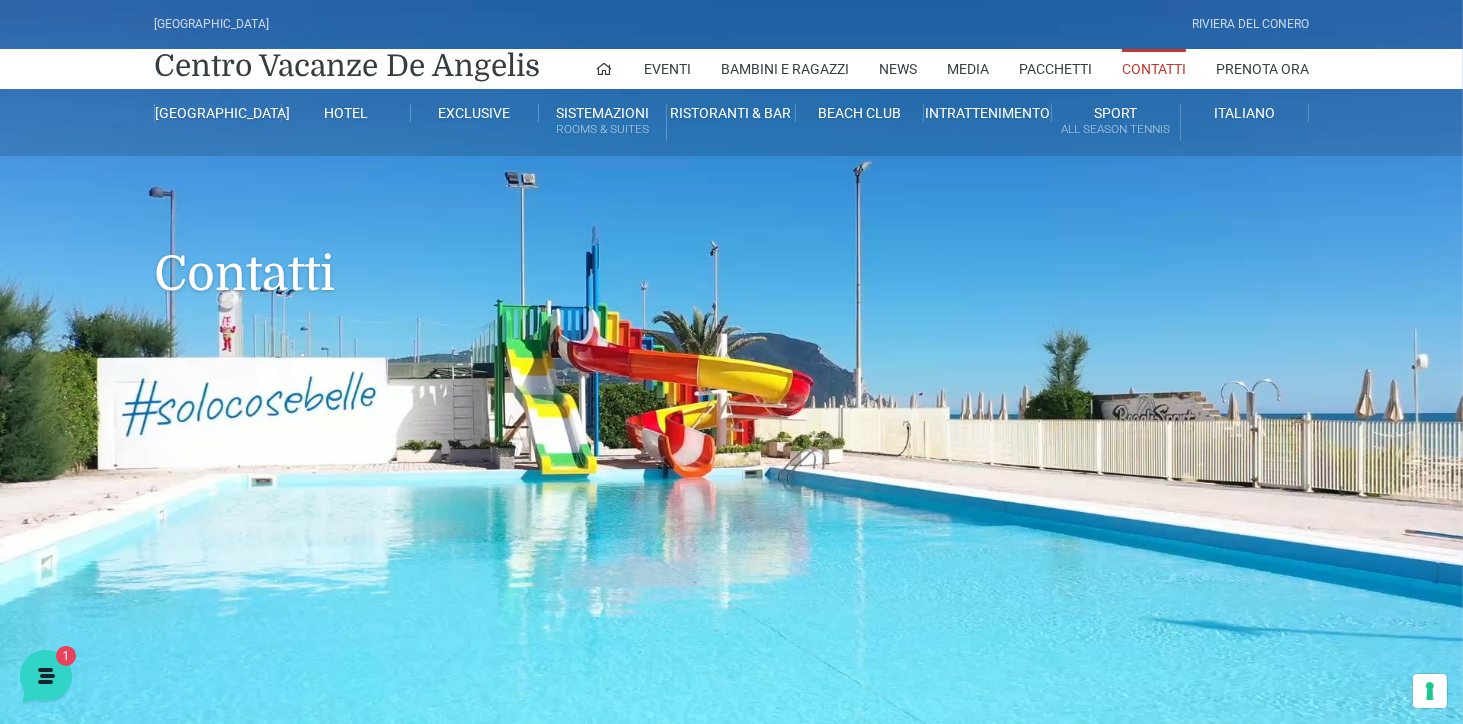 click on "Contatti" at bounding box center (1154, 69) 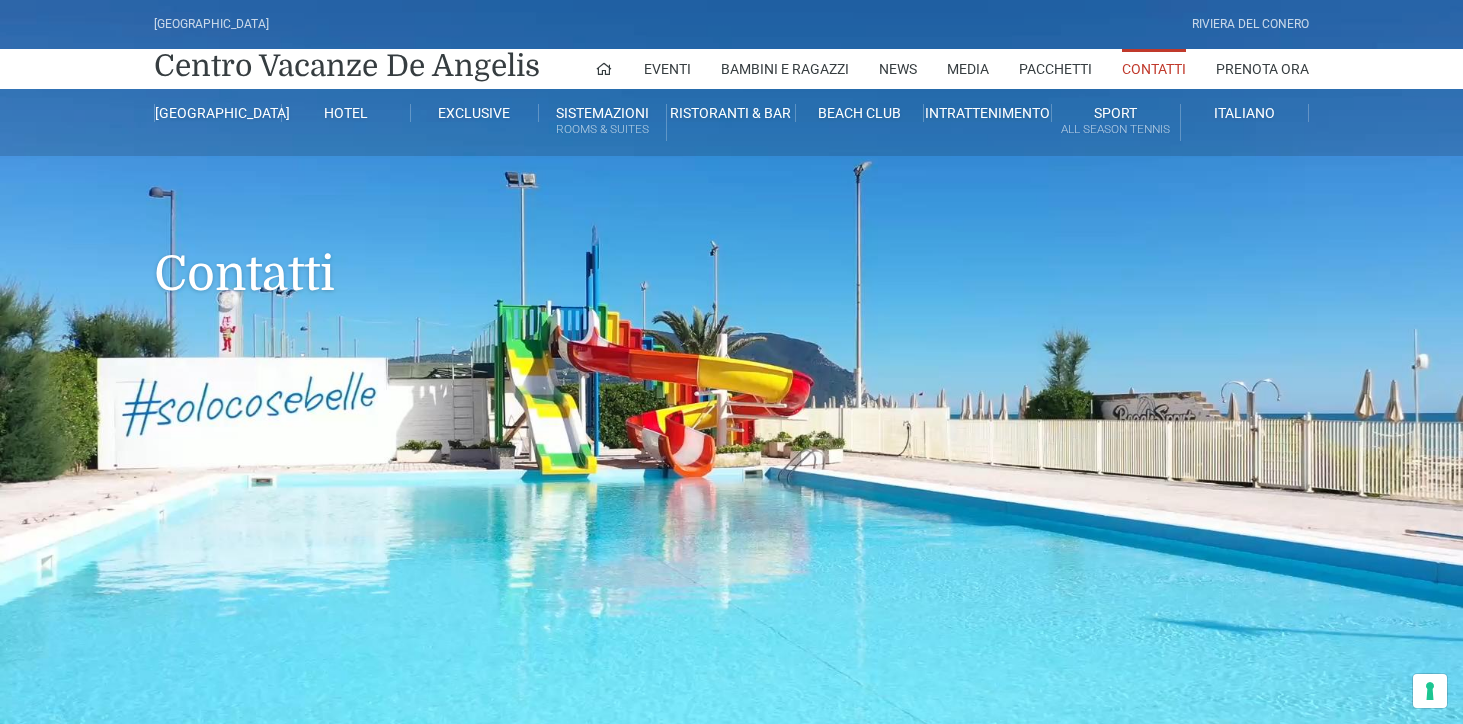 scroll, scrollTop: 500, scrollLeft: 0, axis: vertical 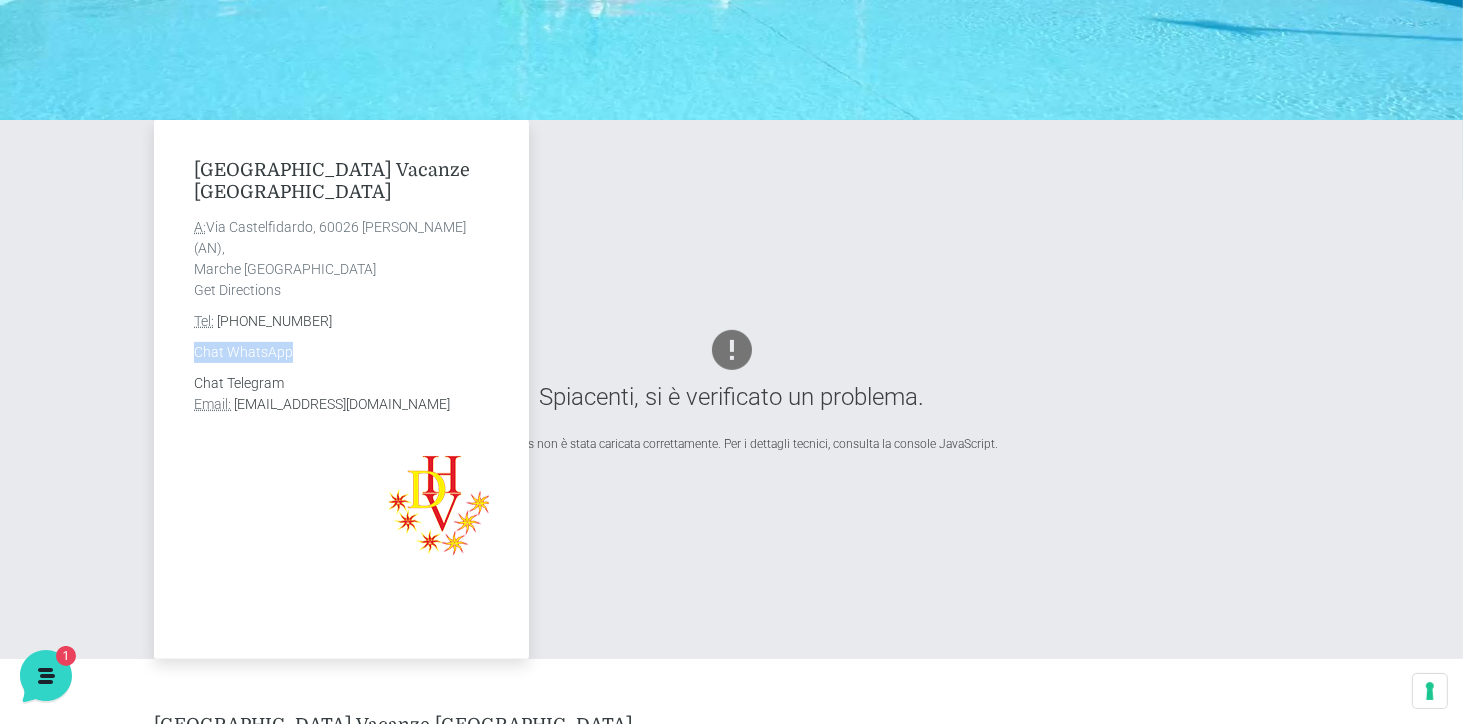 drag, startPoint x: 359, startPoint y: 338, endPoint x: 162, endPoint y: 338, distance: 197 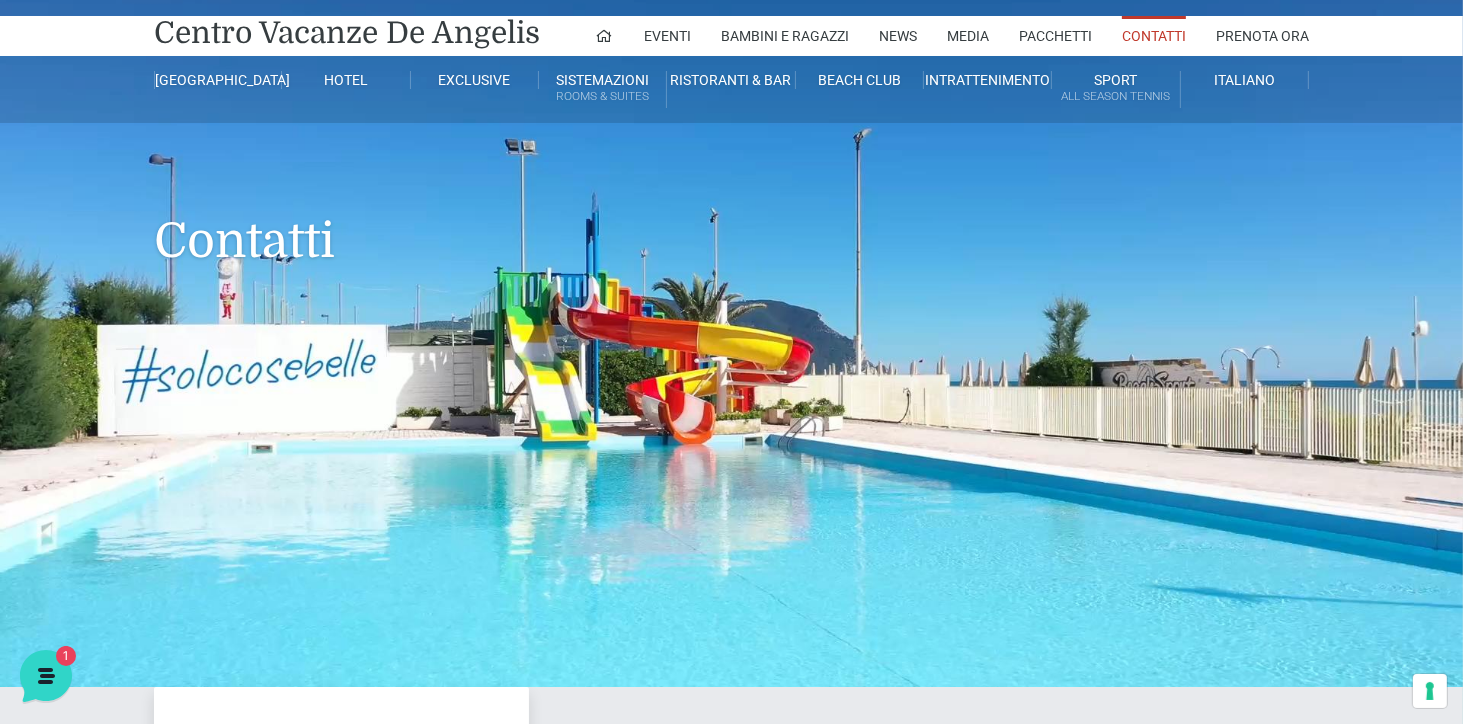 scroll, scrollTop: 0, scrollLeft: 0, axis: both 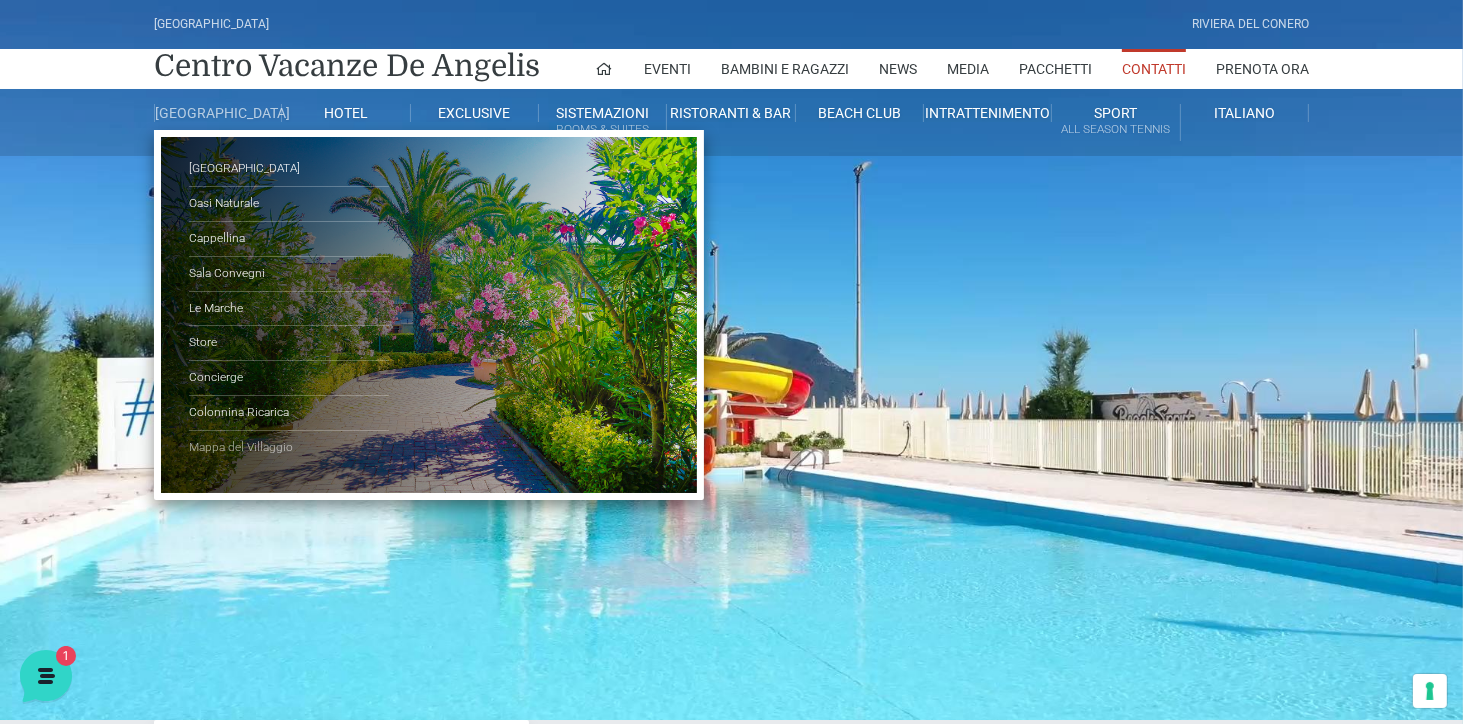 click on "Mappa del Villaggio" at bounding box center [289, 448] 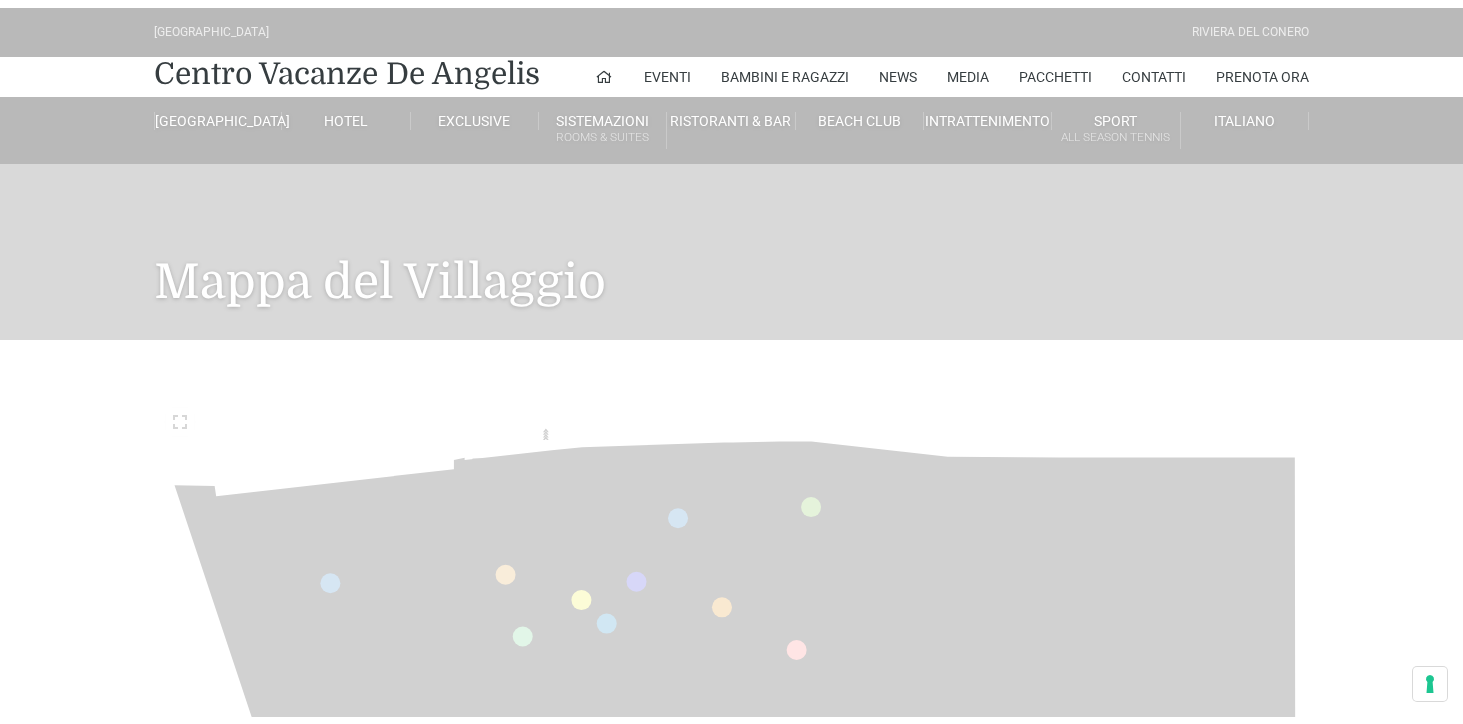 scroll, scrollTop: 0, scrollLeft: 0, axis: both 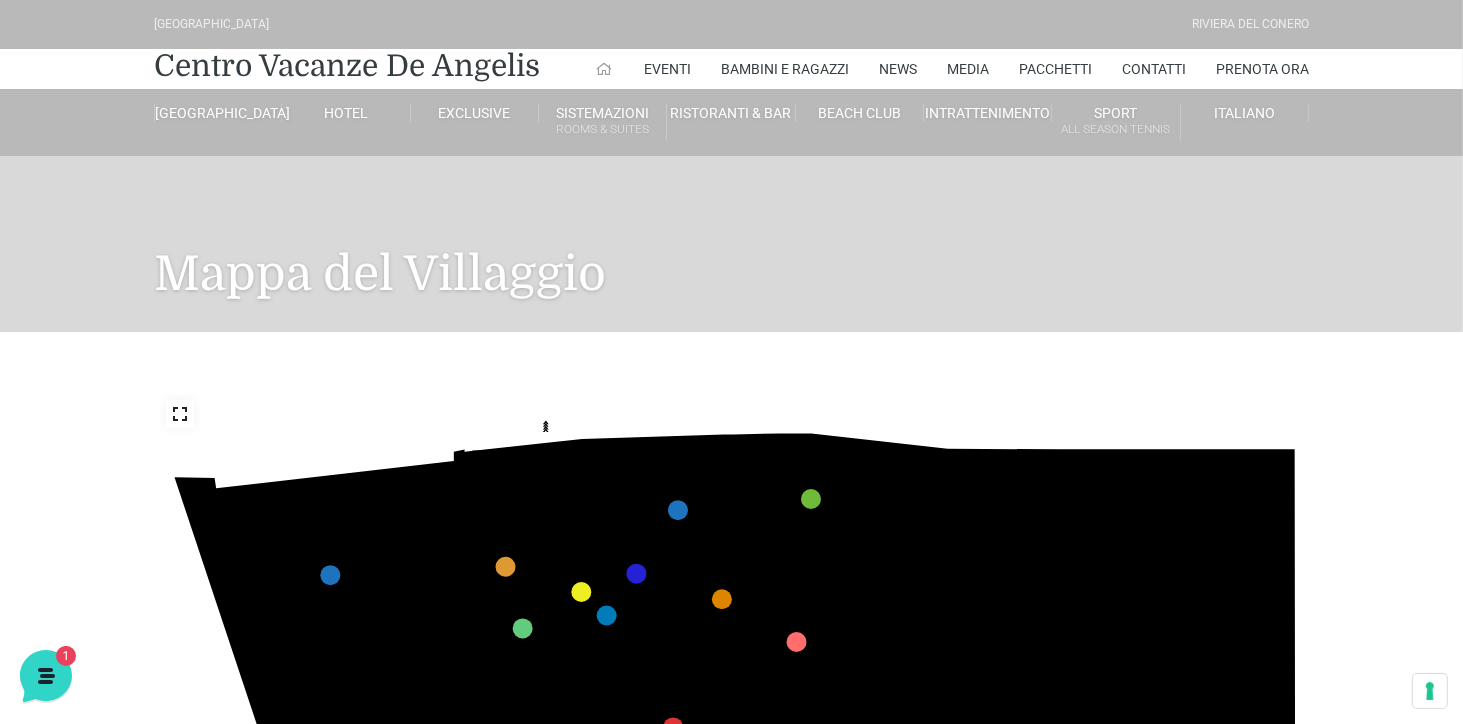 click at bounding box center (604, 69) 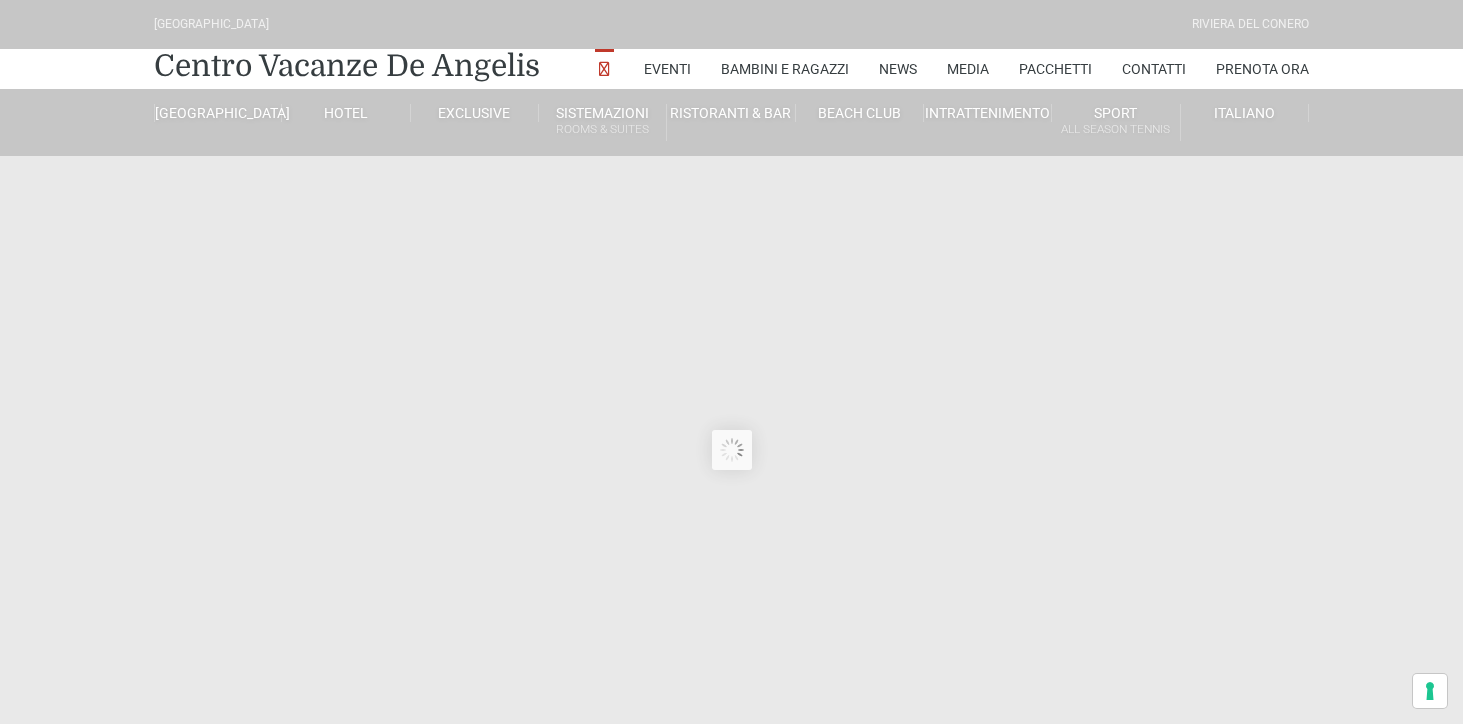 scroll, scrollTop: 0, scrollLeft: 0, axis: both 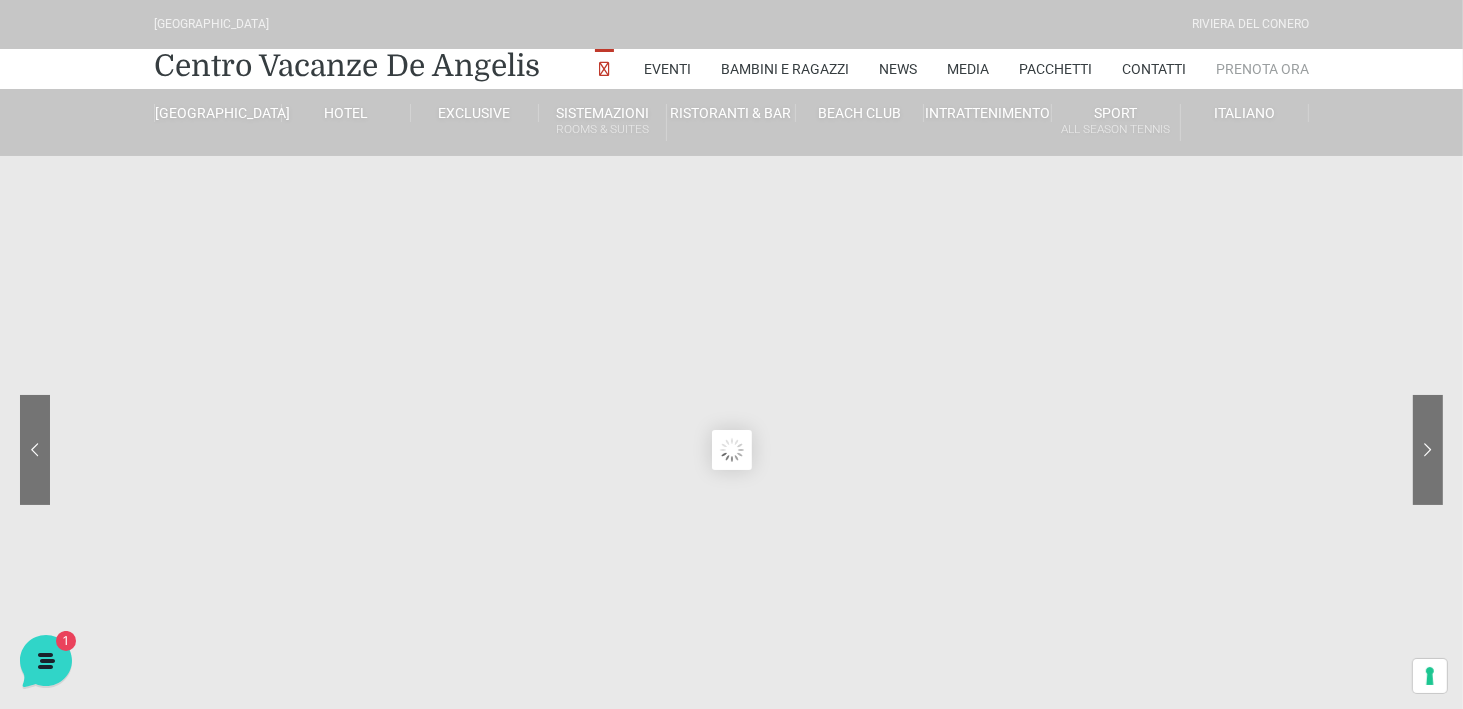 click on "Prenota Ora" at bounding box center [1262, 69] 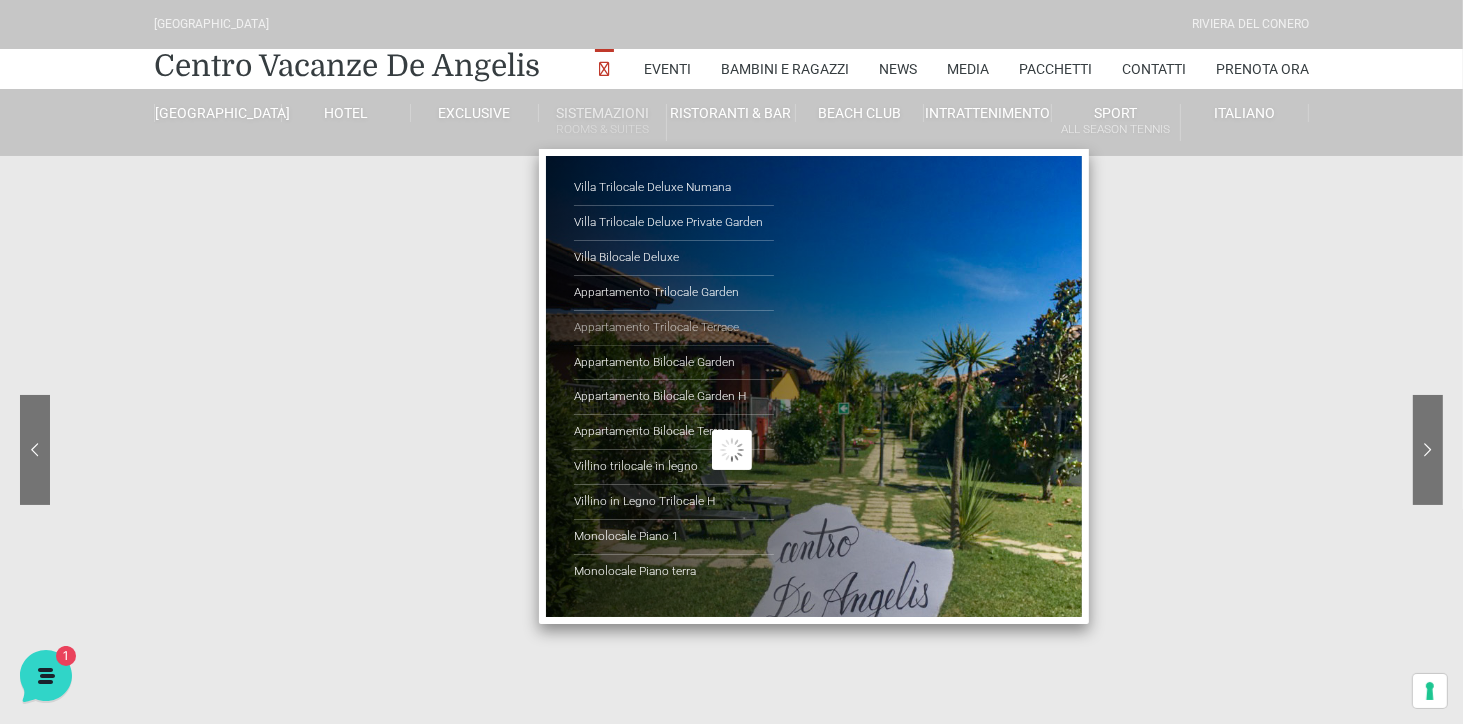 click on "Appartamento Trilocale Terrace" at bounding box center (674, 328) 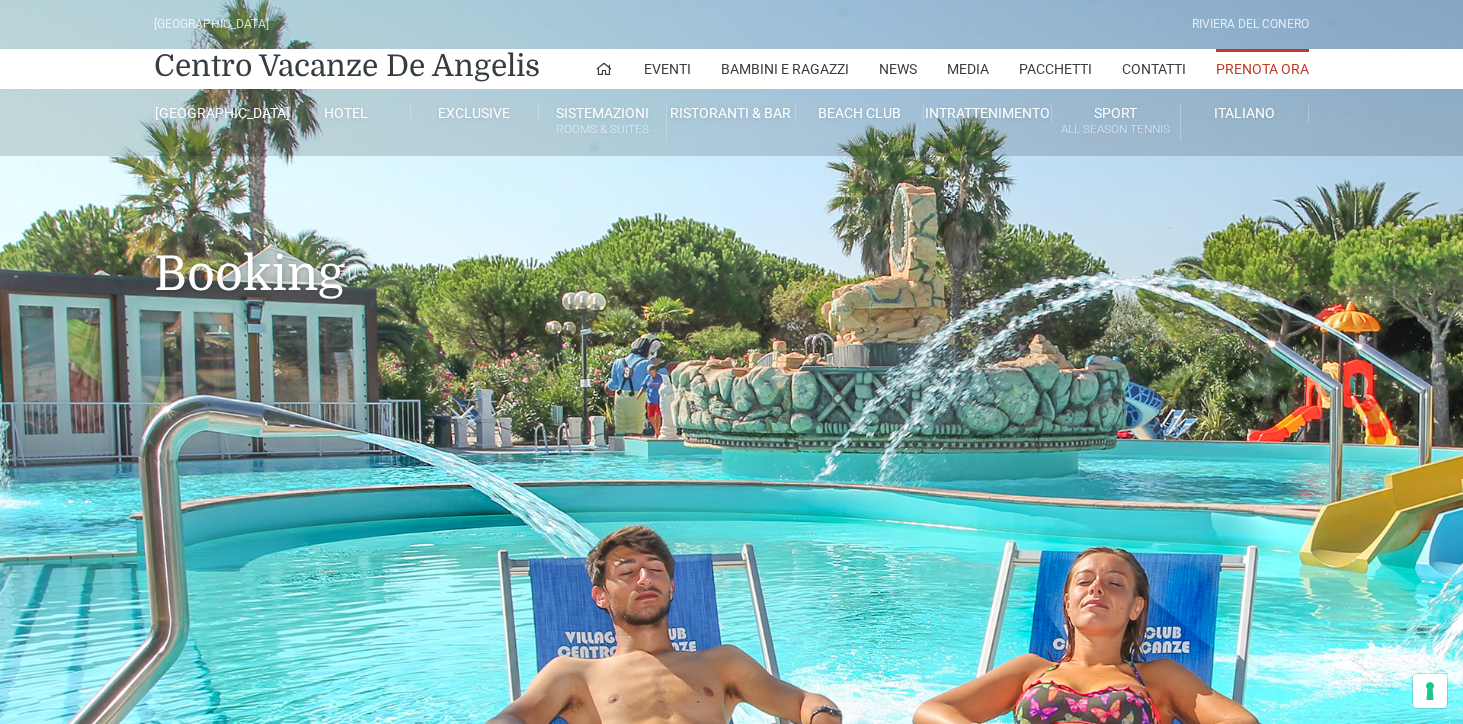 scroll, scrollTop: 0, scrollLeft: 0, axis: both 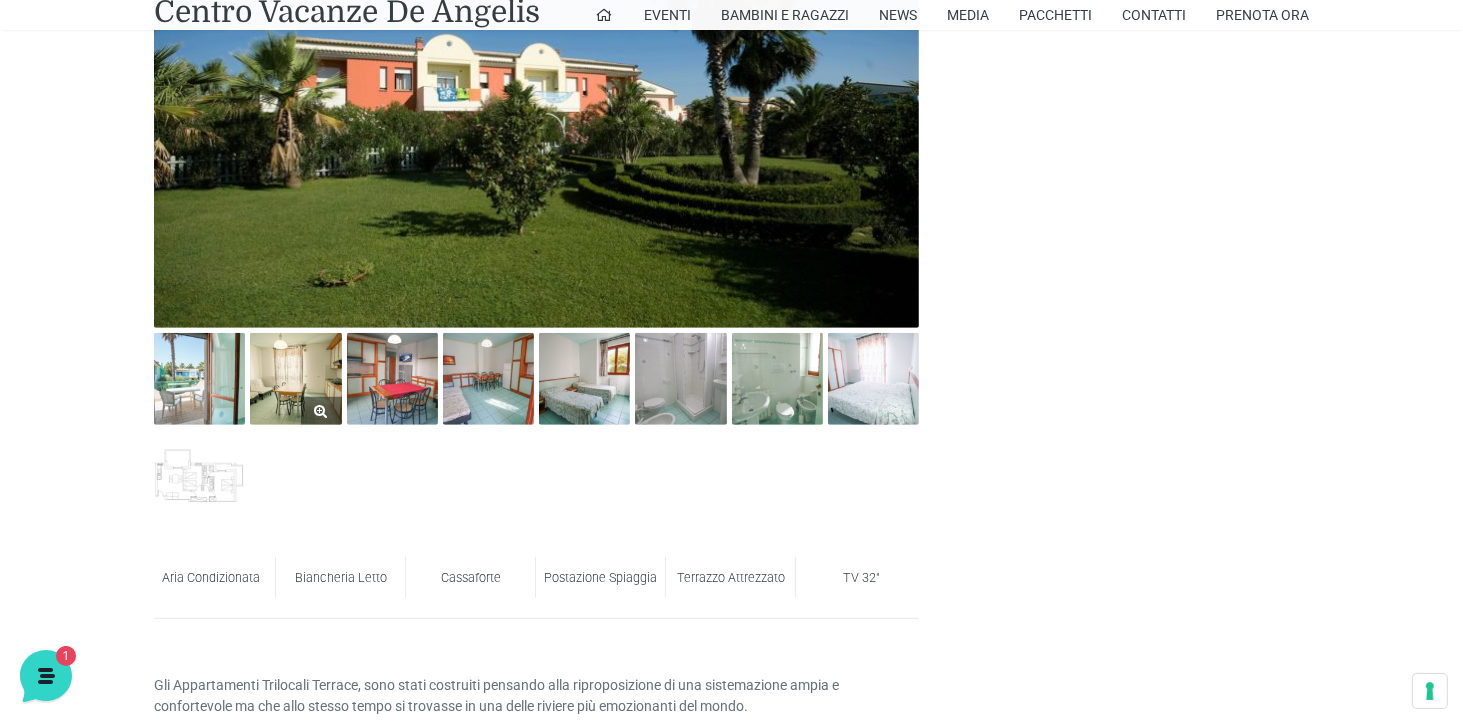 click at bounding box center (295, 378) 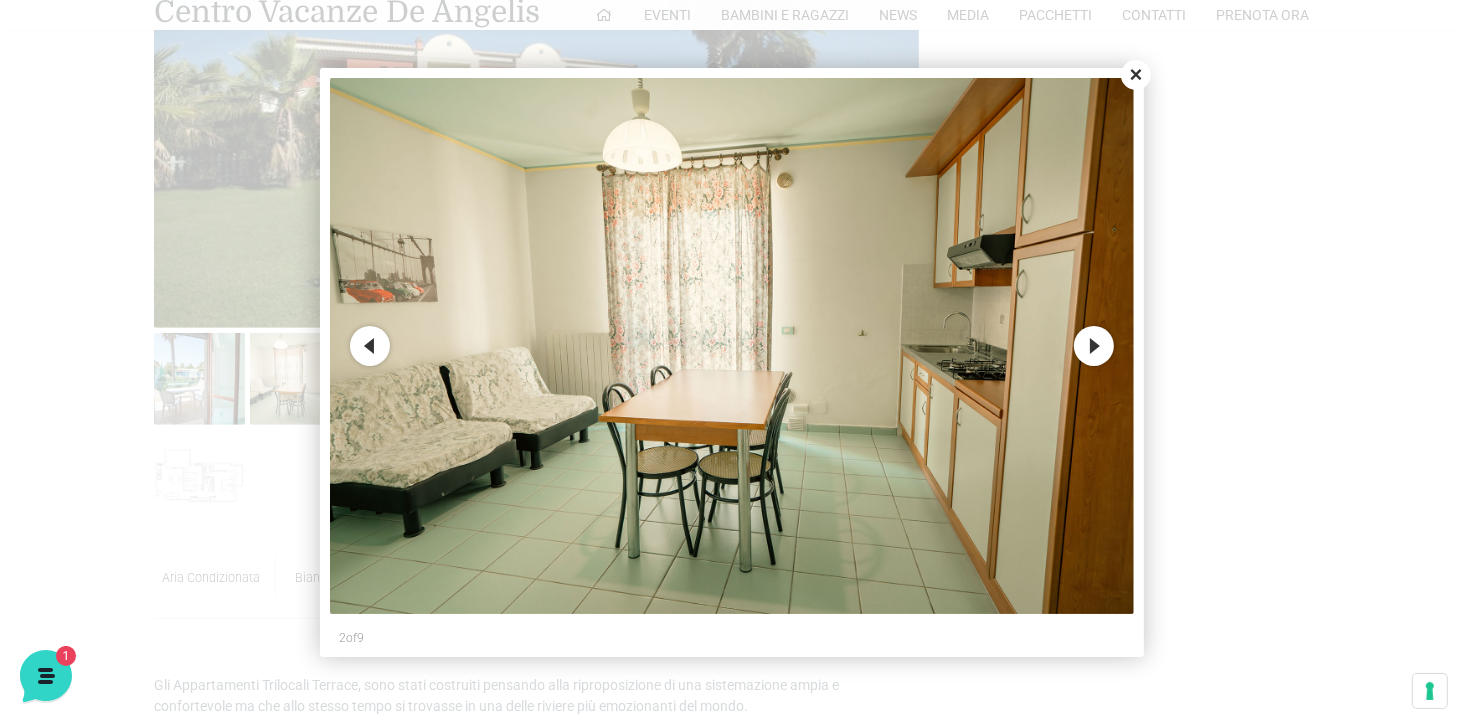 click on "Next" at bounding box center (1094, 346) 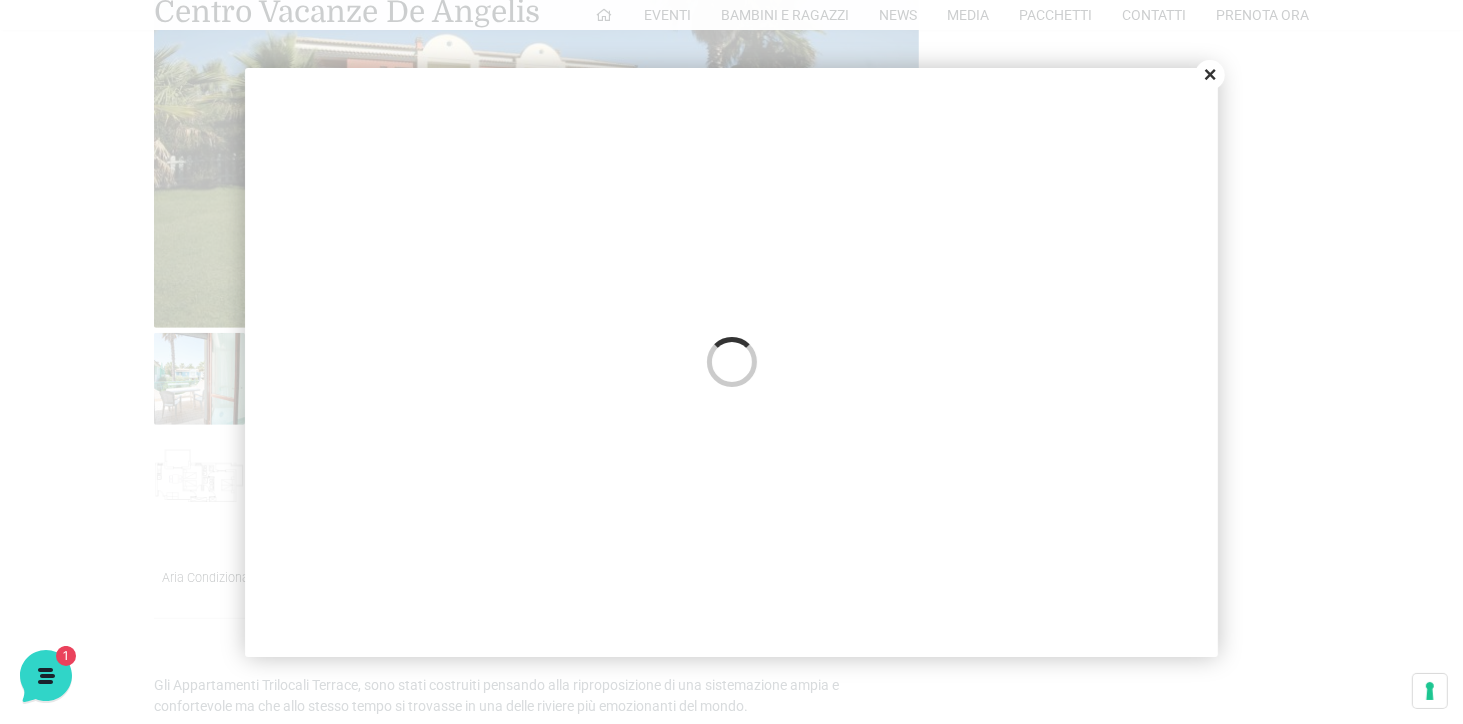 click at bounding box center [731, 346] 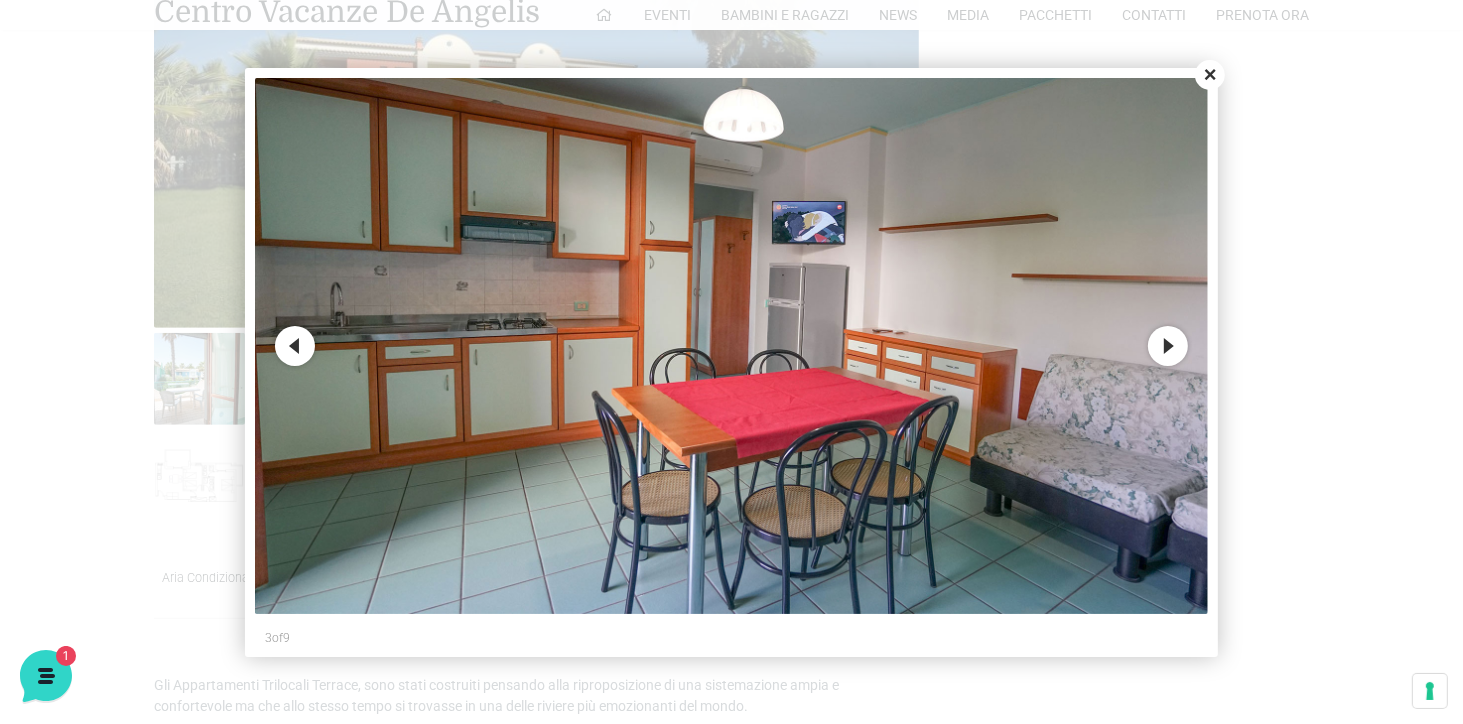 click on "Close" at bounding box center [1210, 75] 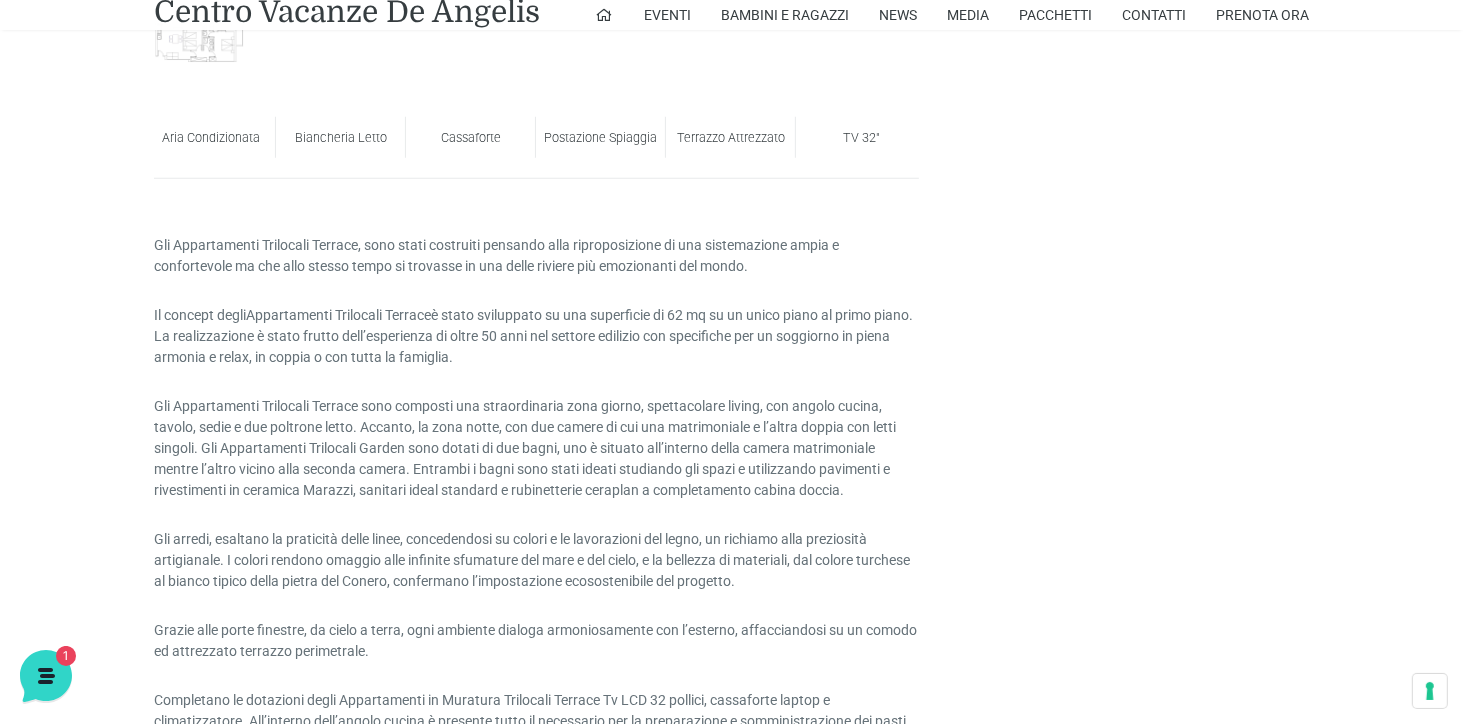scroll, scrollTop: 1600, scrollLeft: 0, axis: vertical 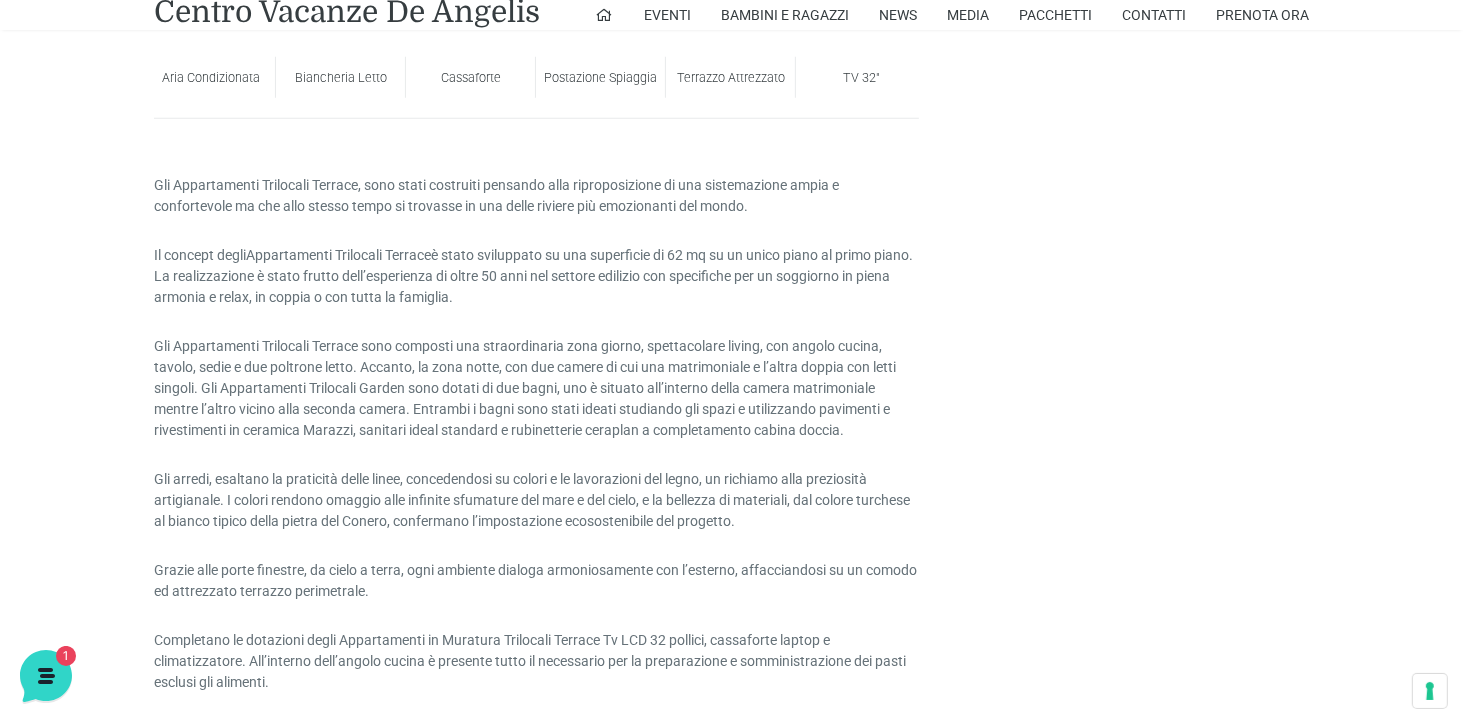 click on "Postazione Spiaggia" at bounding box center [600, 77] 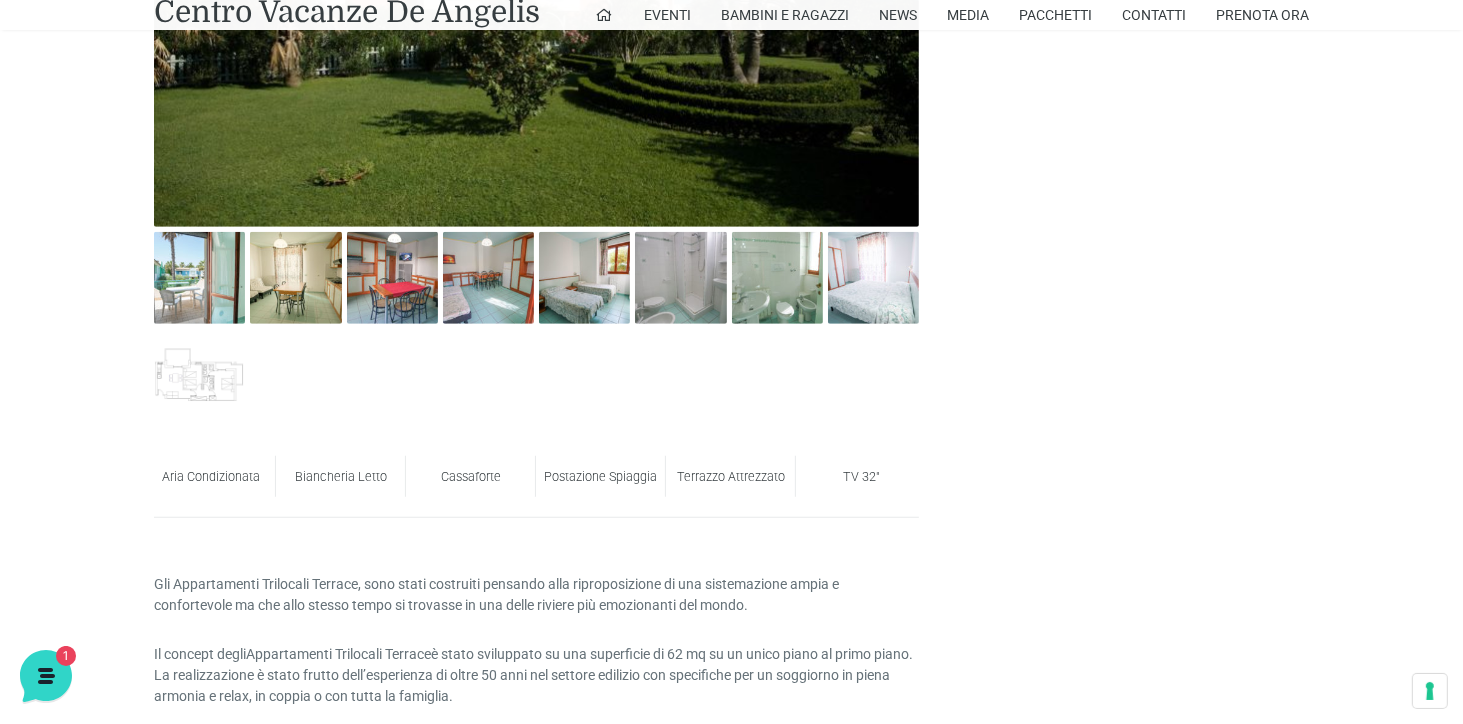 scroll, scrollTop: 1100, scrollLeft: 0, axis: vertical 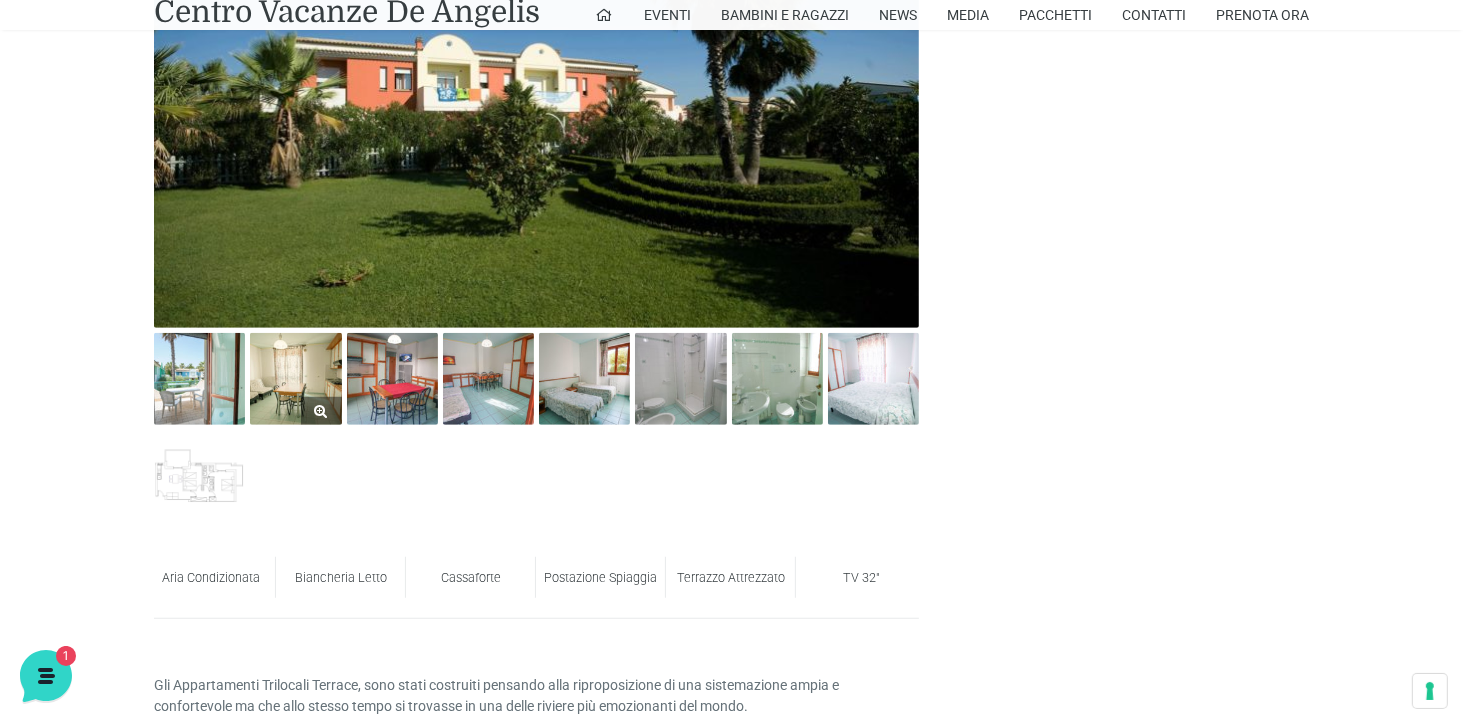 click at bounding box center (295, 378) 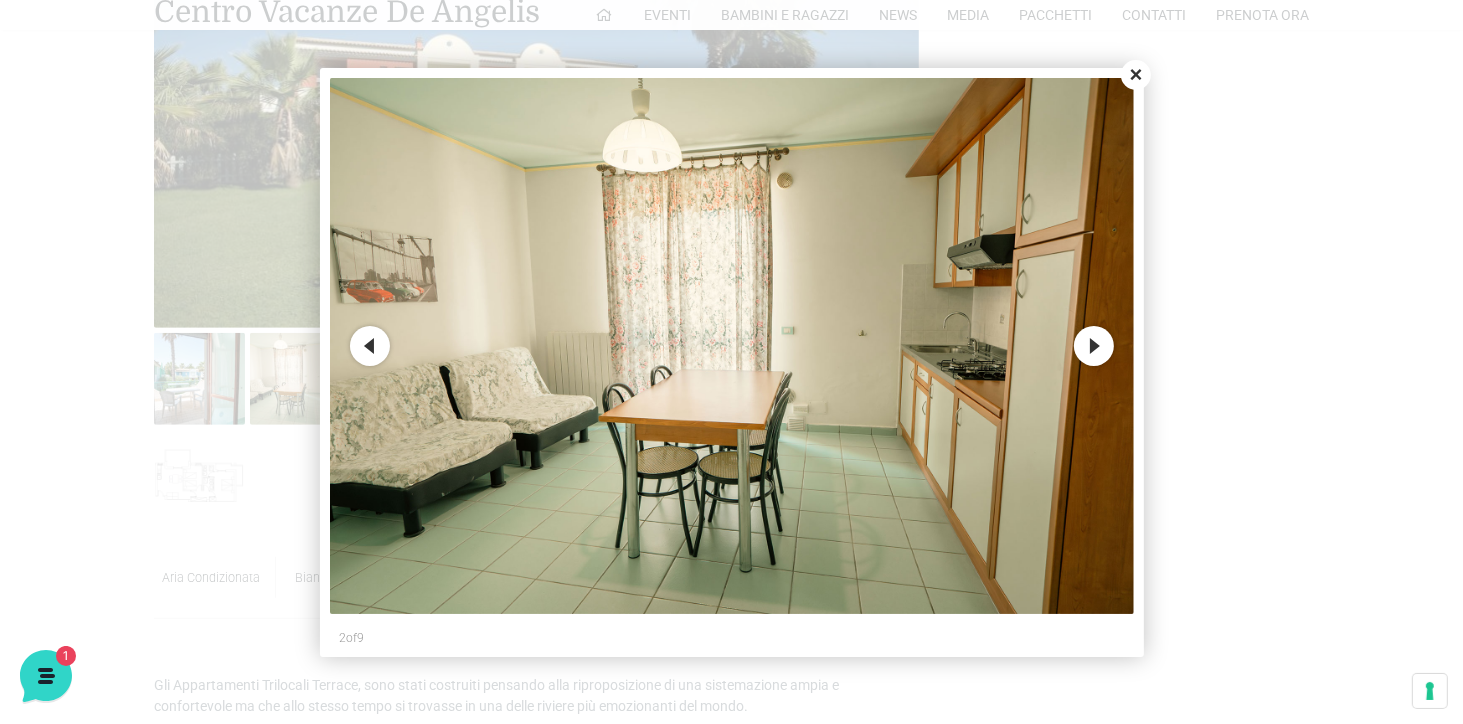 click on "Close" at bounding box center [1136, 75] 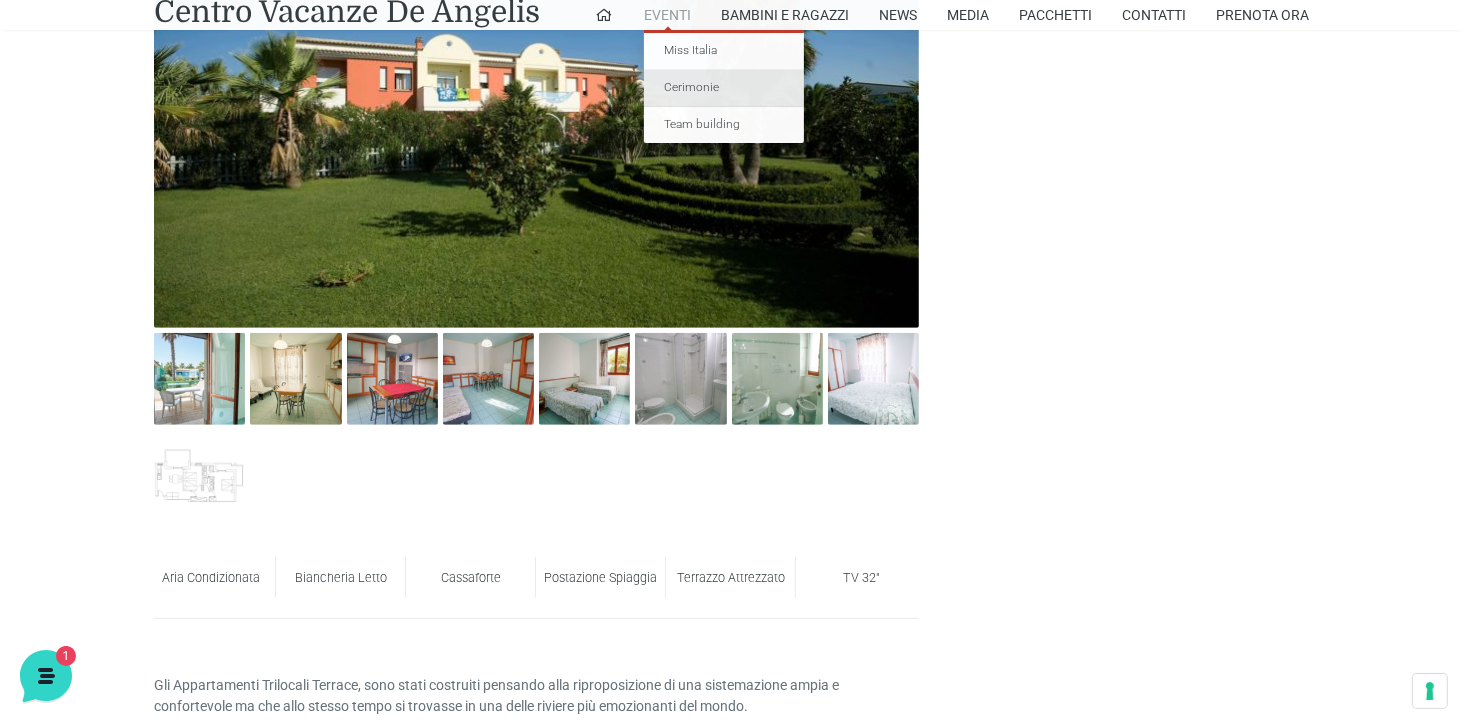 scroll, scrollTop: 700, scrollLeft: 0, axis: vertical 